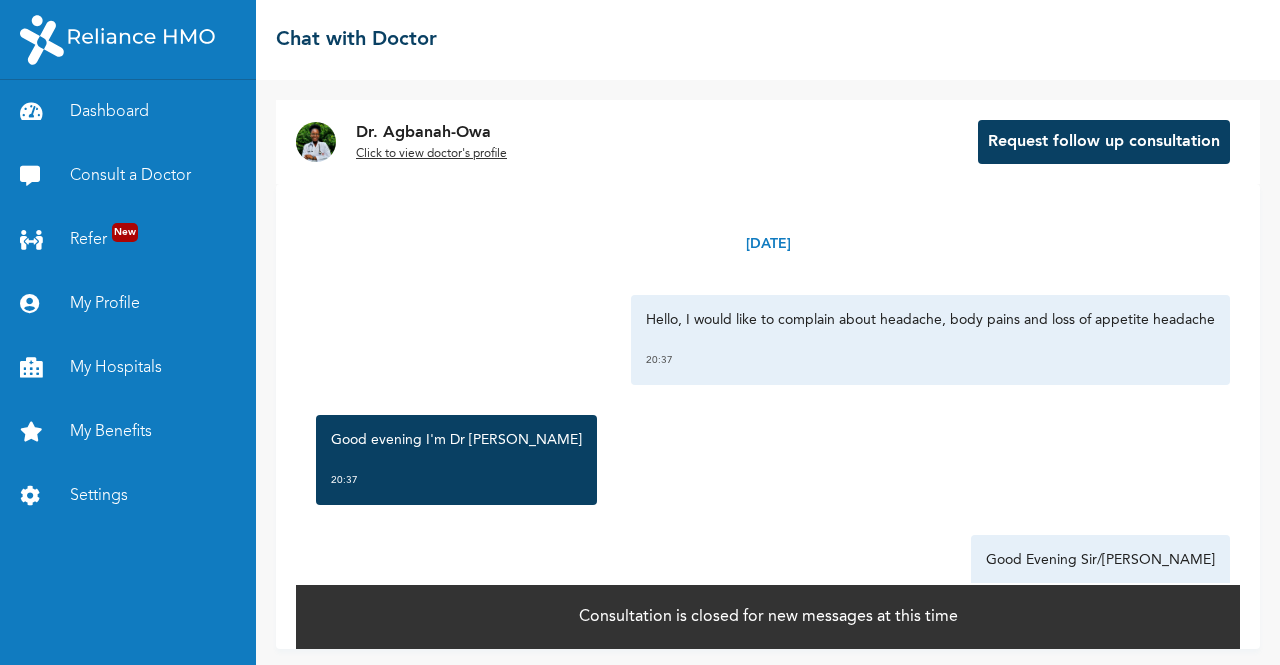 scroll, scrollTop: 0, scrollLeft: 0, axis: both 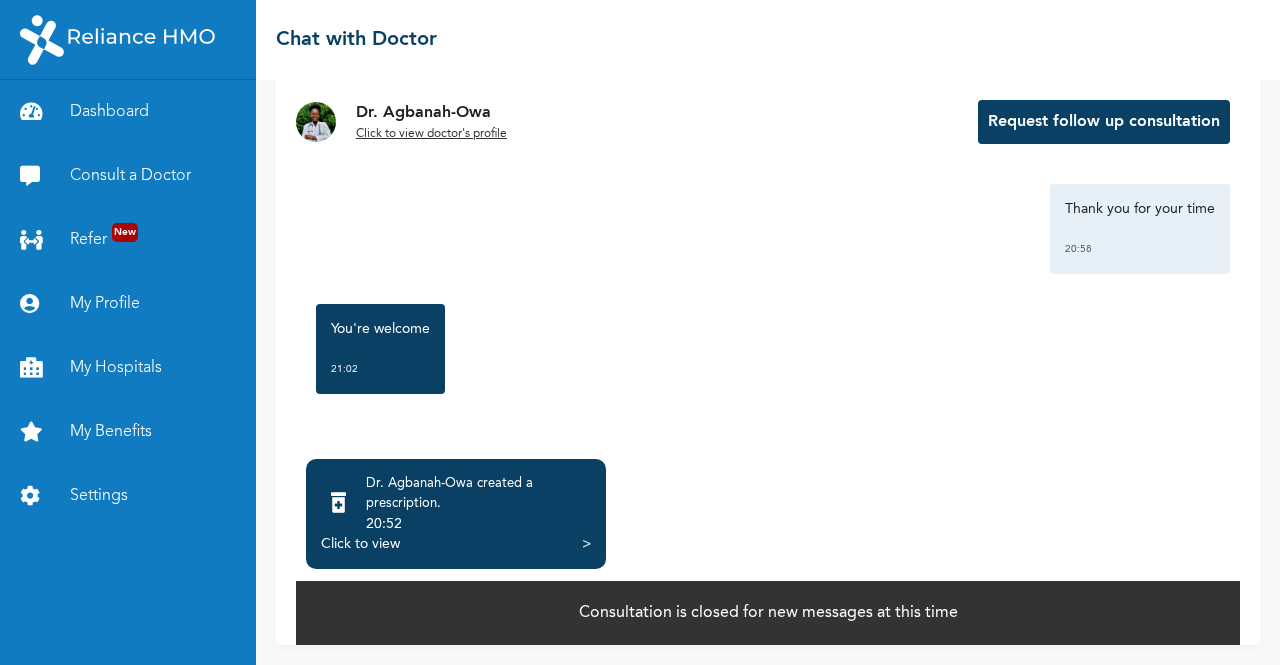 click on "Click to view" at bounding box center (360, 544) 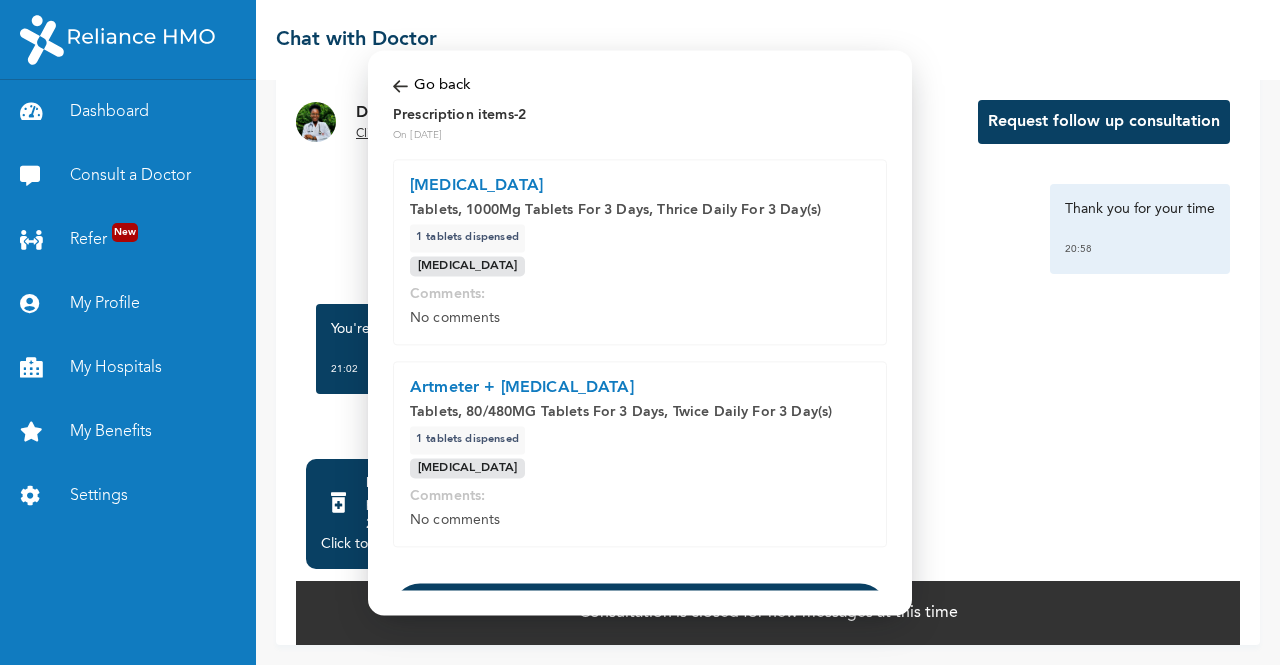 scroll, scrollTop: 105, scrollLeft: 0, axis: vertical 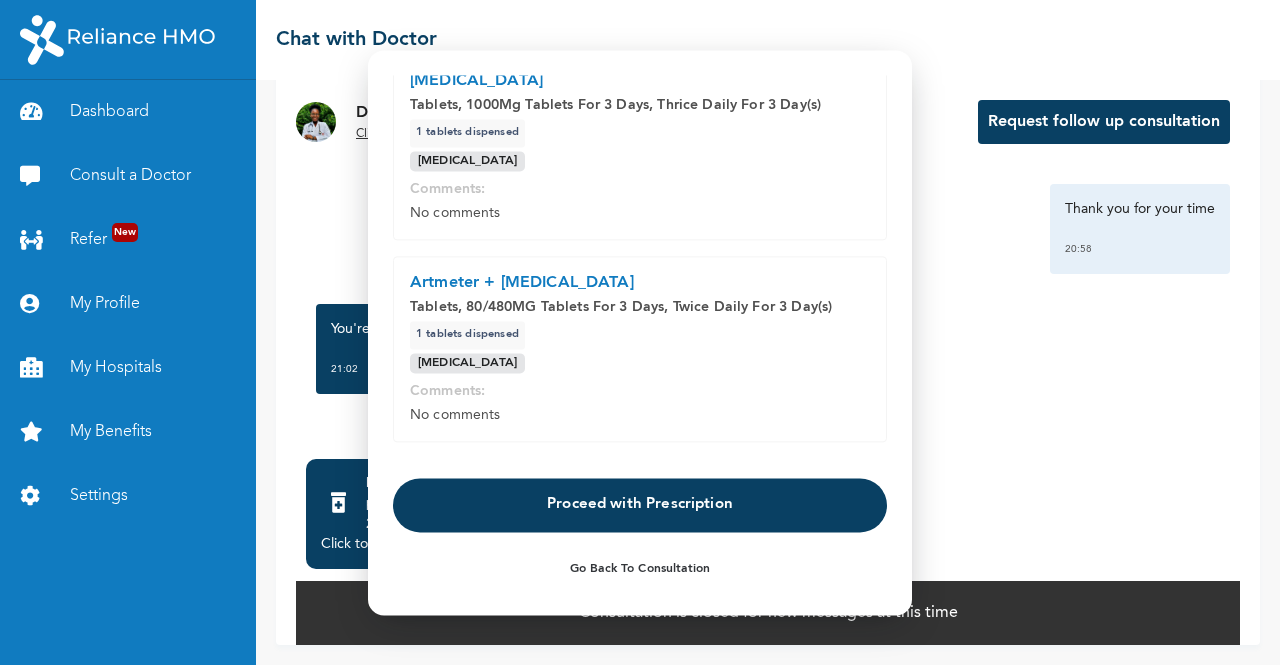 click on "Proceed with Prescription" at bounding box center [640, 505] 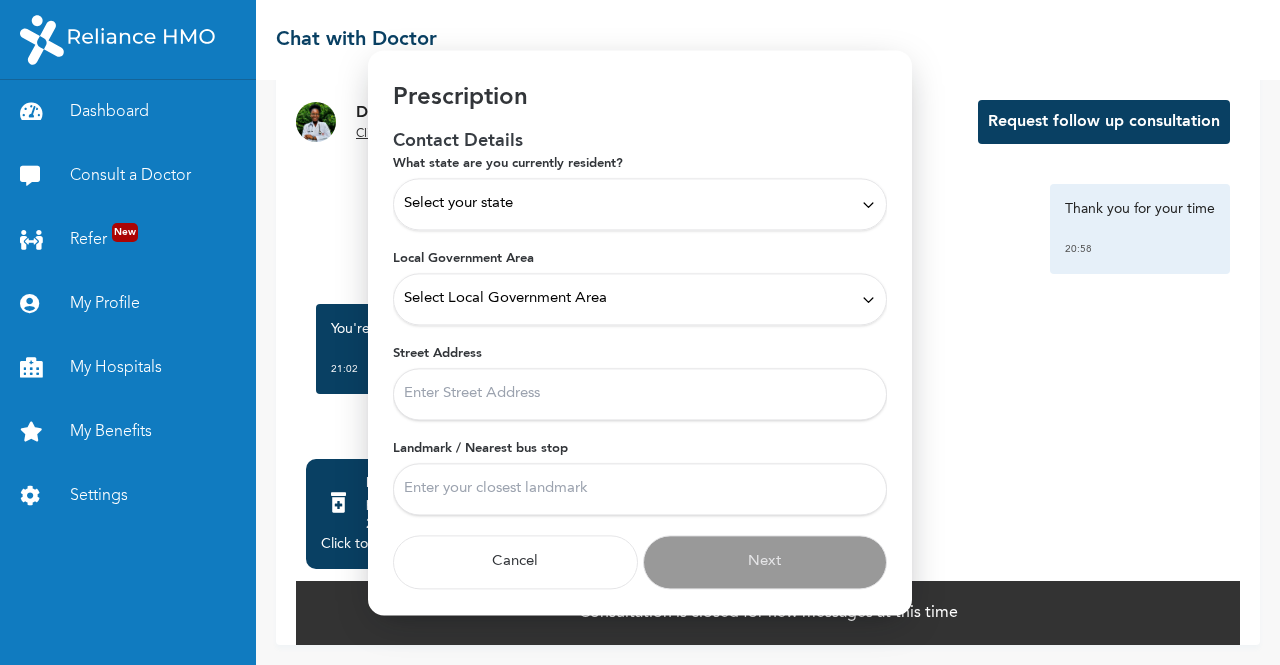 scroll, scrollTop: 26, scrollLeft: 0, axis: vertical 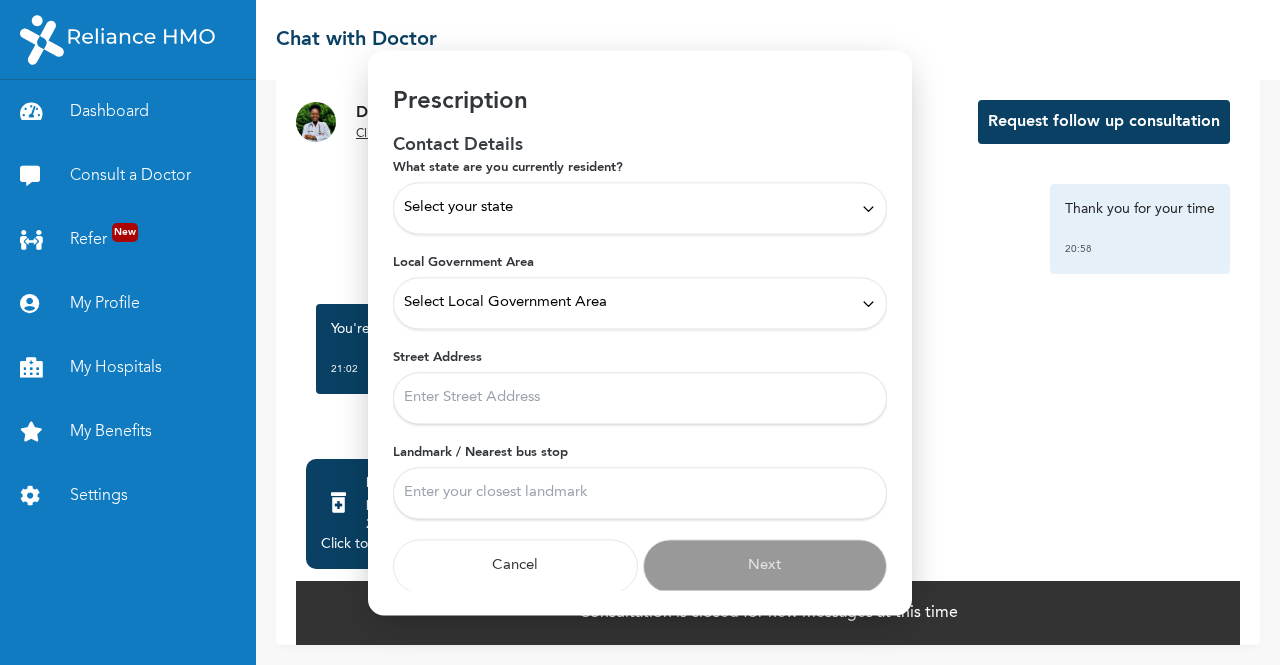 click on "Select your state" at bounding box center (640, 208) 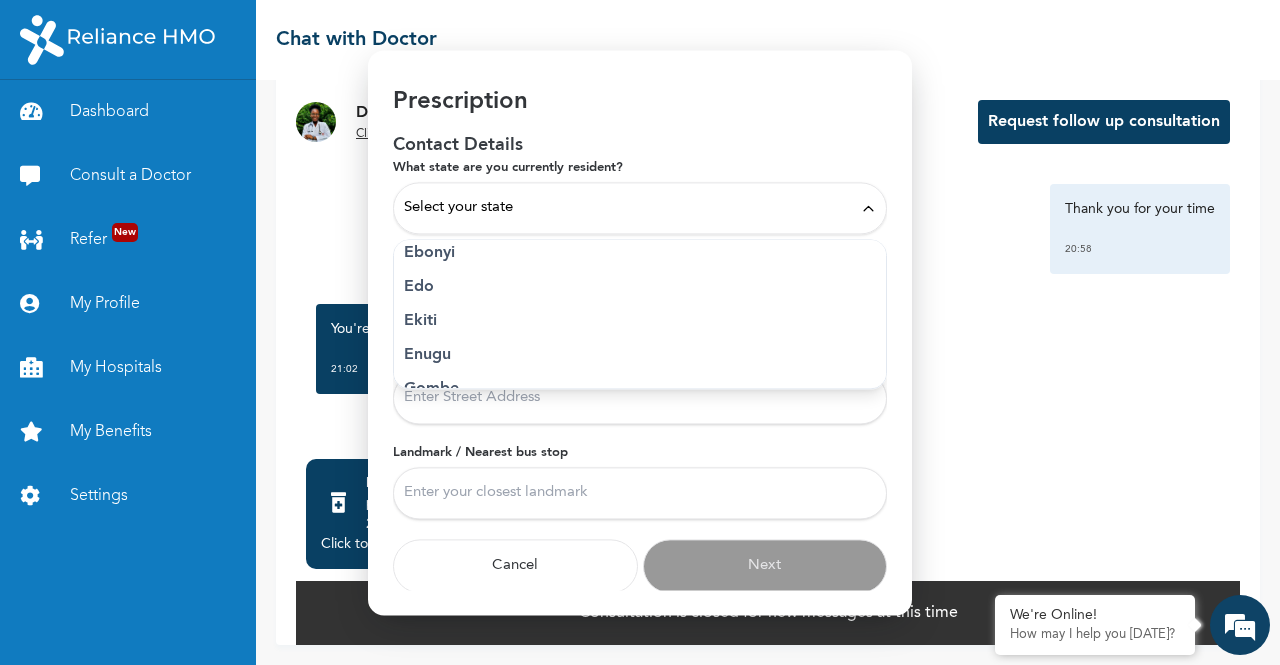 scroll, scrollTop: 0, scrollLeft: 0, axis: both 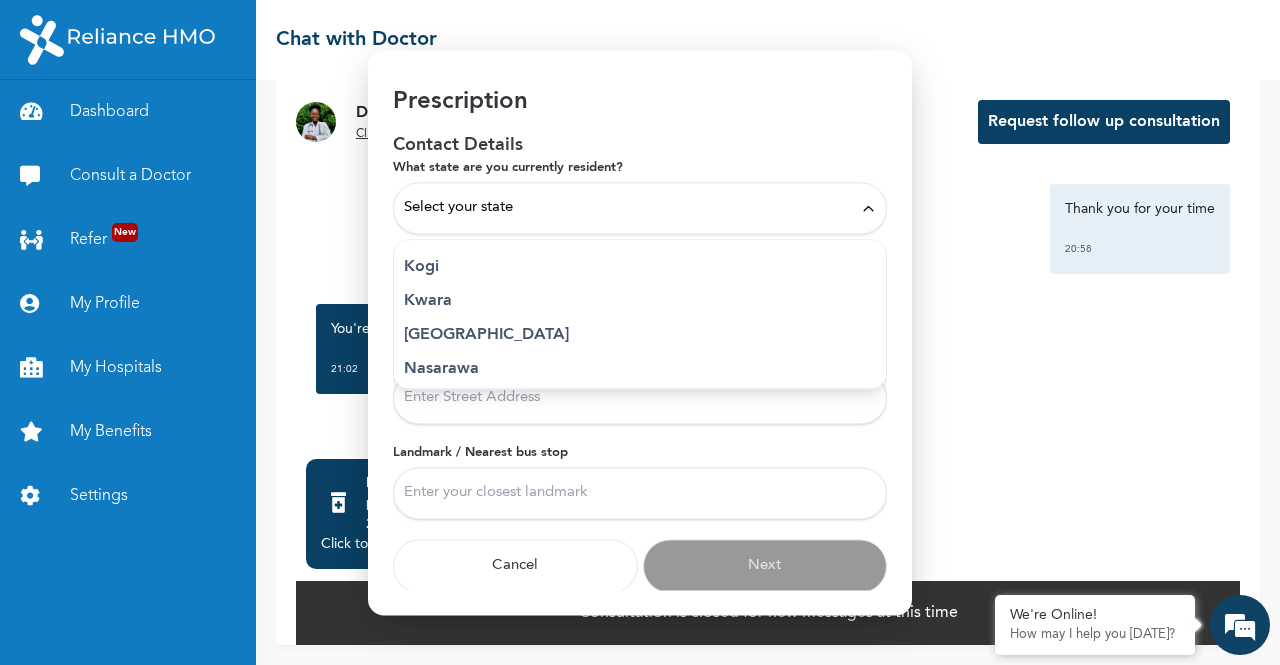 click on "[GEOGRAPHIC_DATA]" at bounding box center [640, 335] 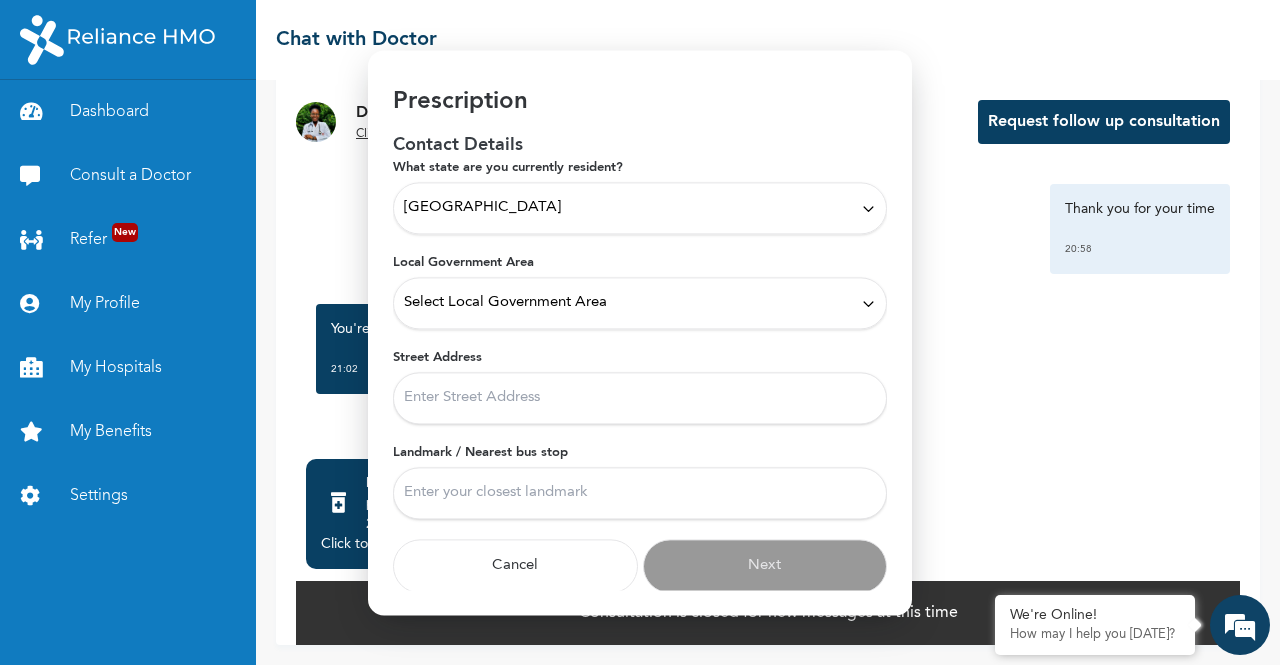 click on "Select Local Government Area" at bounding box center (505, 303) 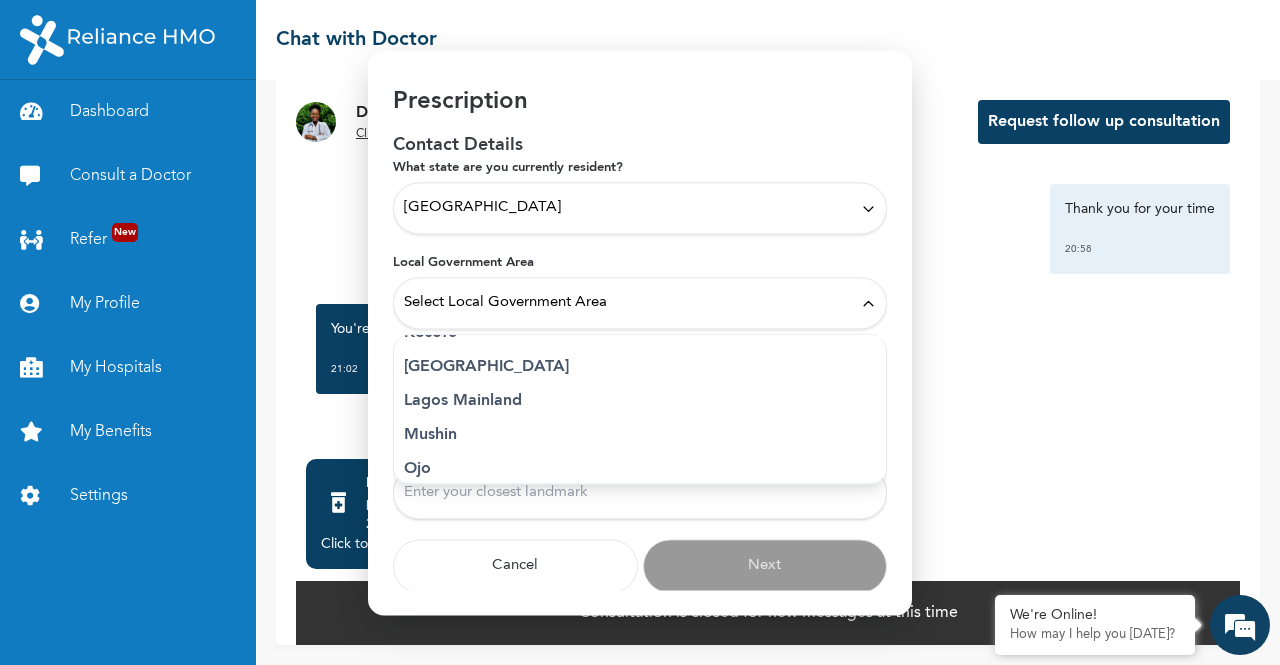 scroll, scrollTop: 458, scrollLeft: 0, axis: vertical 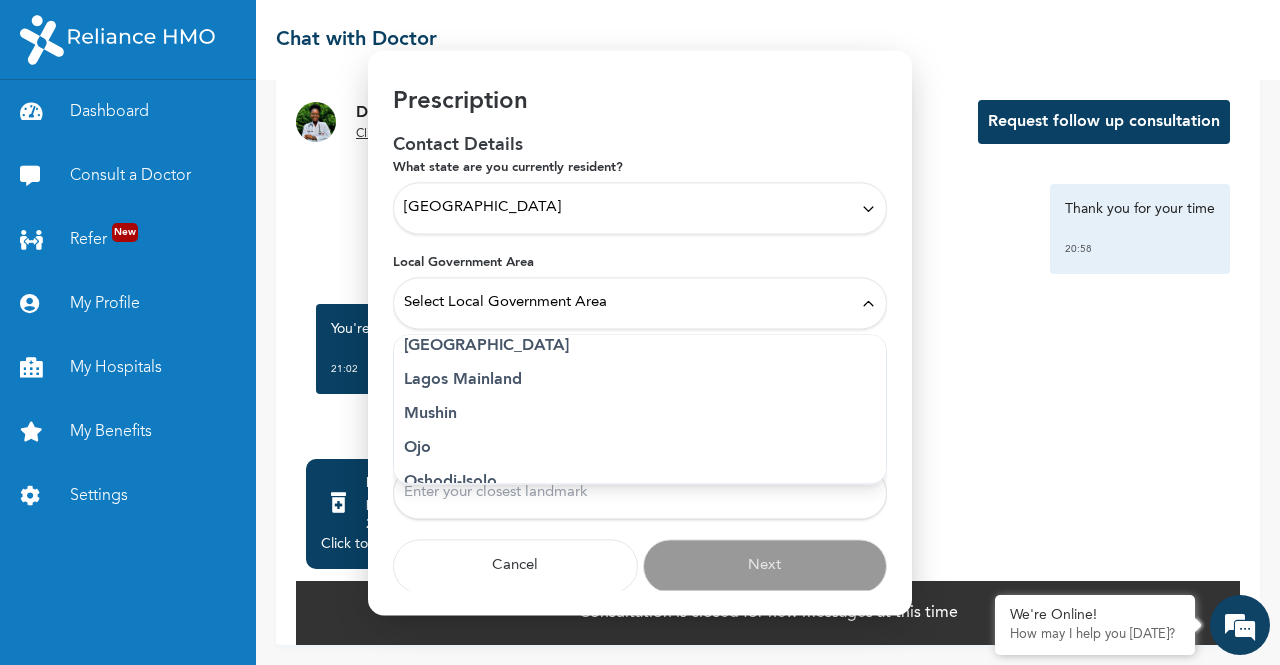 click on "Lagos Mainland" at bounding box center (640, 380) 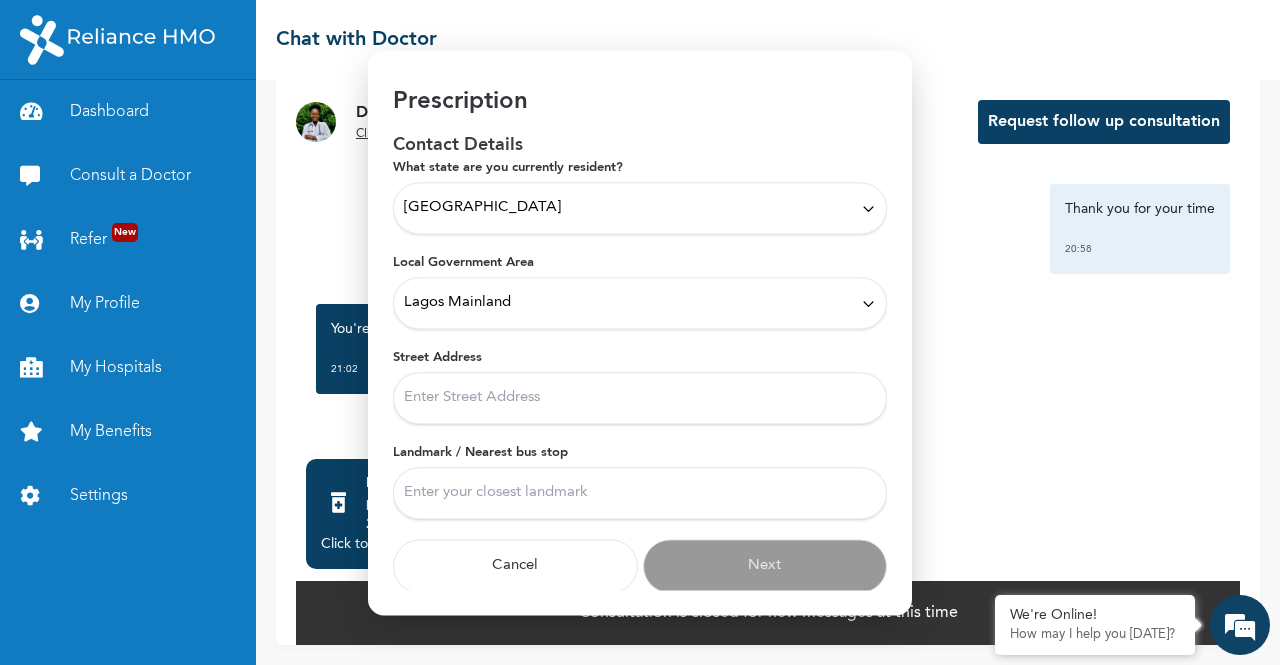 click on "Street Address" at bounding box center [640, 398] 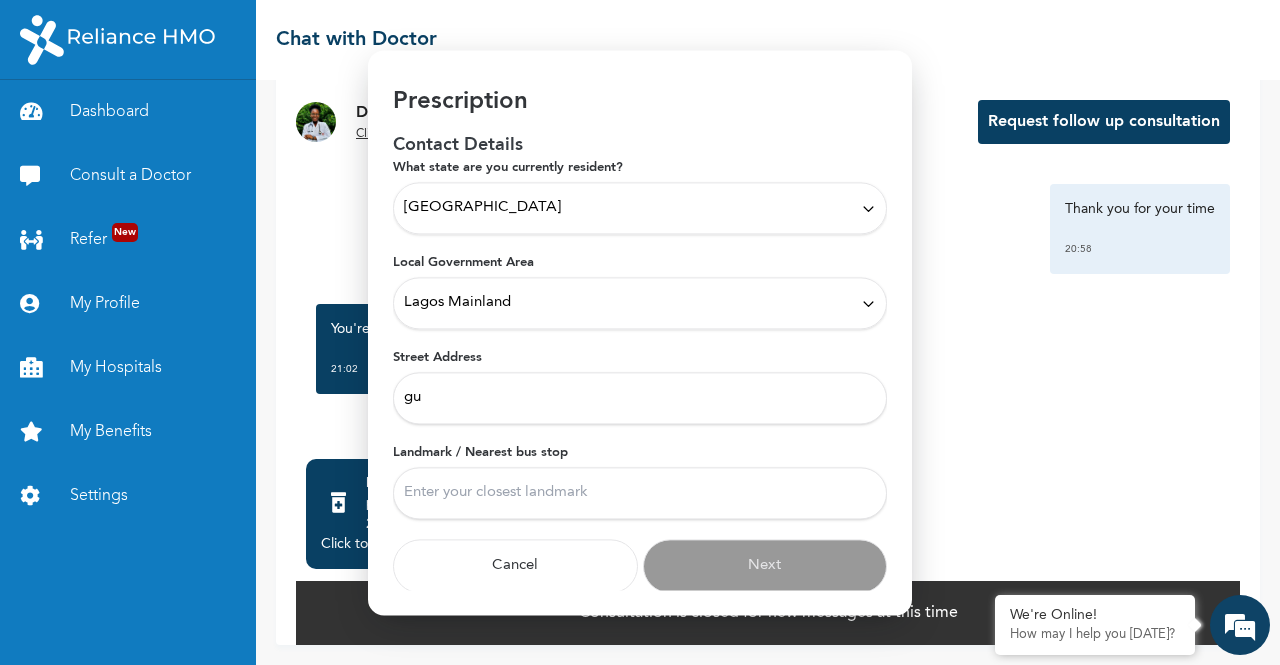 type on "g" 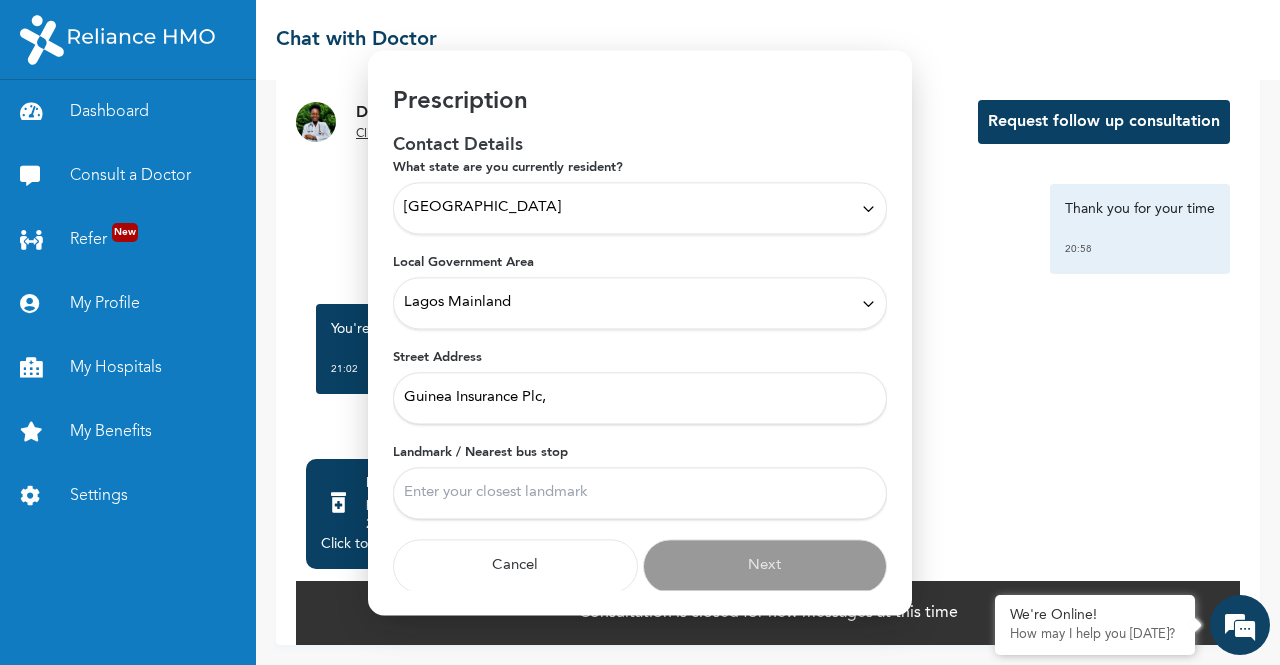 paste on "[STREET_ADDRESS][PERSON_NAME]" 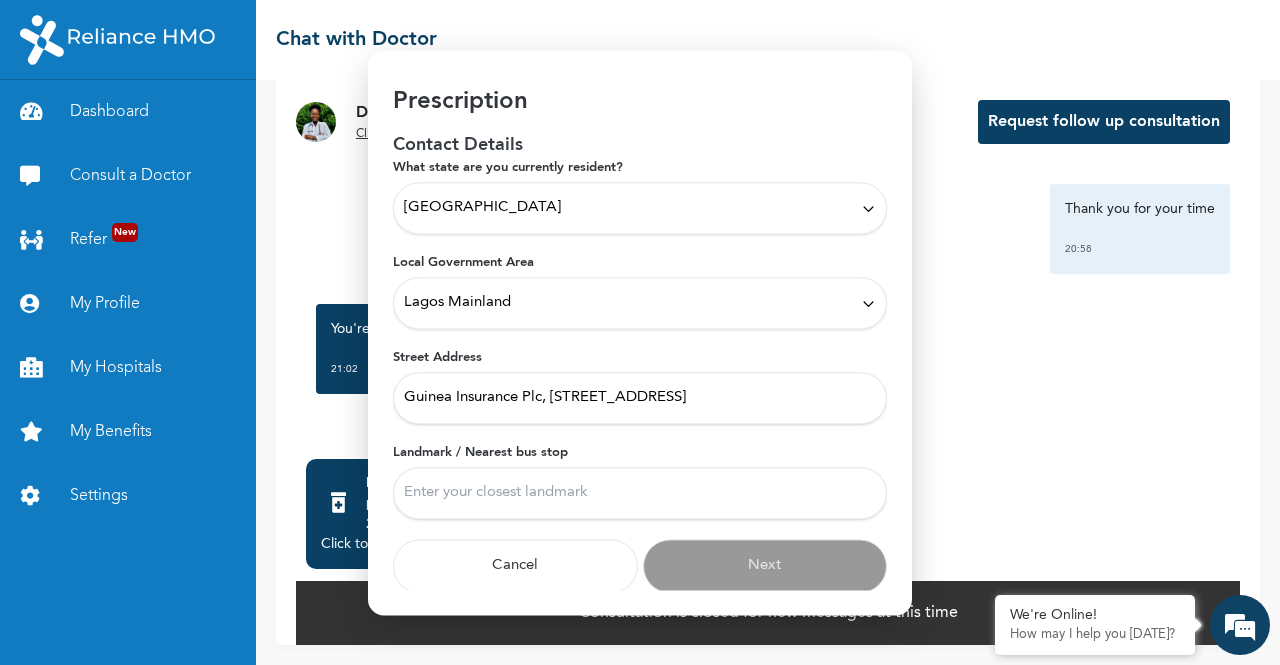 type on "Guinea Insurance Plc, [STREET_ADDRESS]" 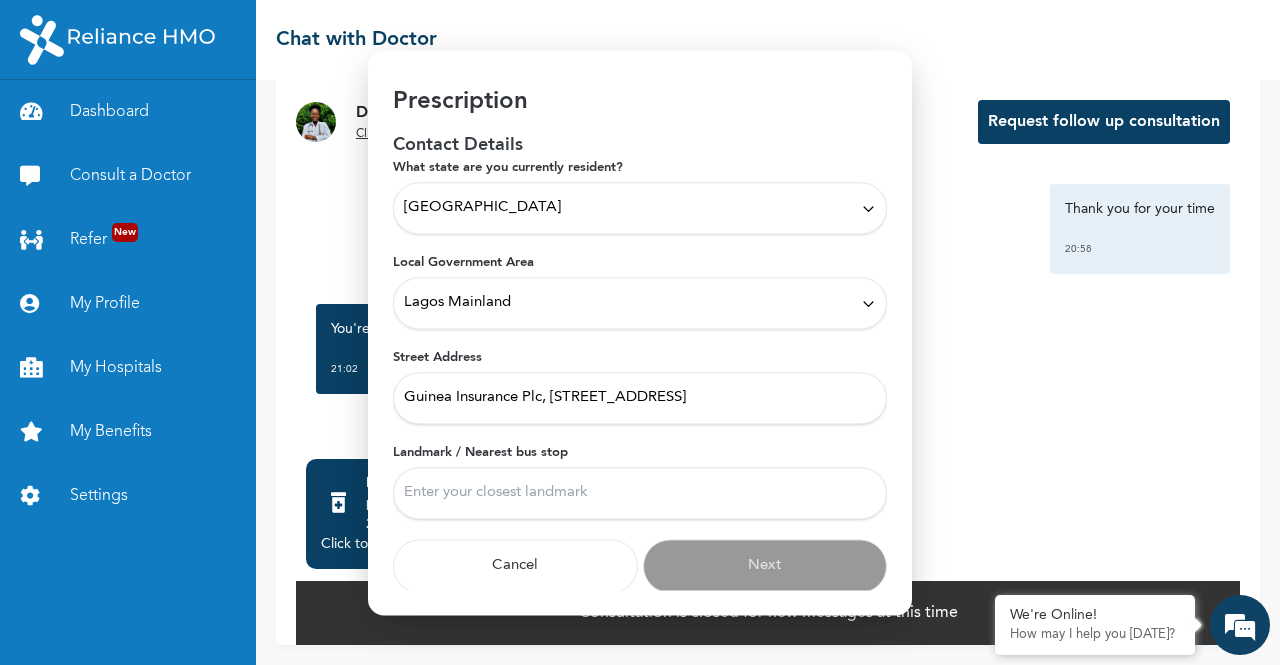 click on "Landmark / Nearest bus stop" at bounding box center (640, 493) 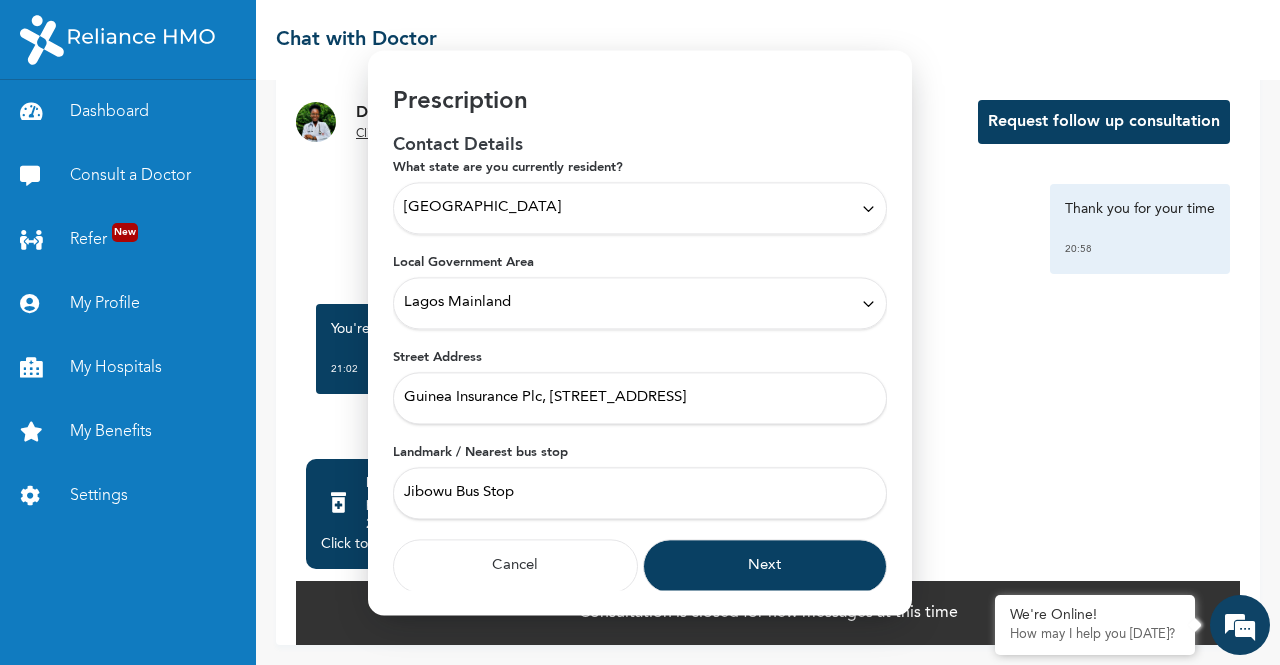 type on "Jibowu Bus Stop" 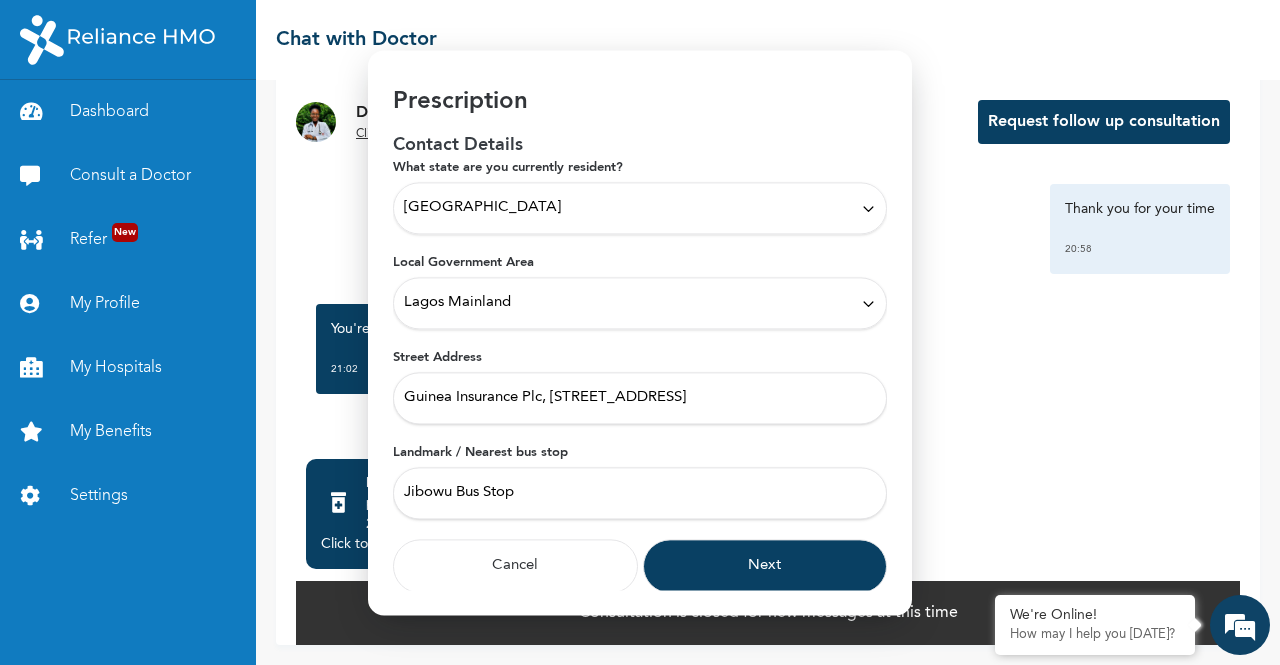 click on "Next" at bounding box center [765, 566] 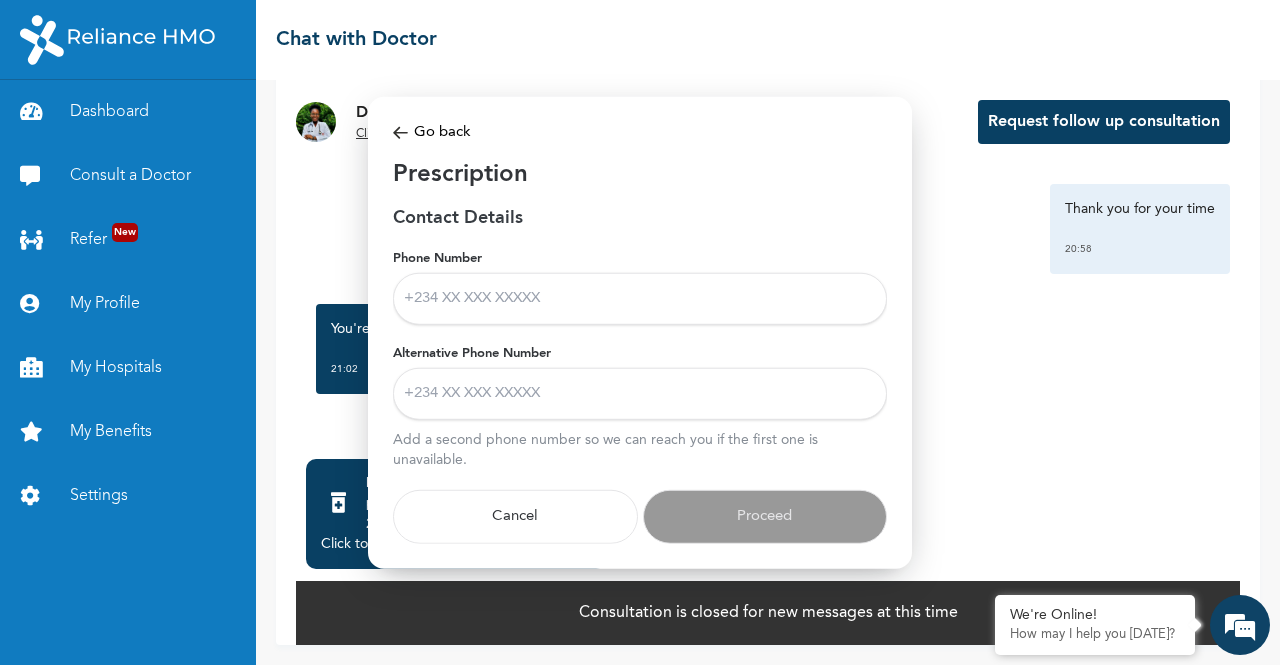 scroll, scrollTop: 0, scrollLeft: 0, axis: both 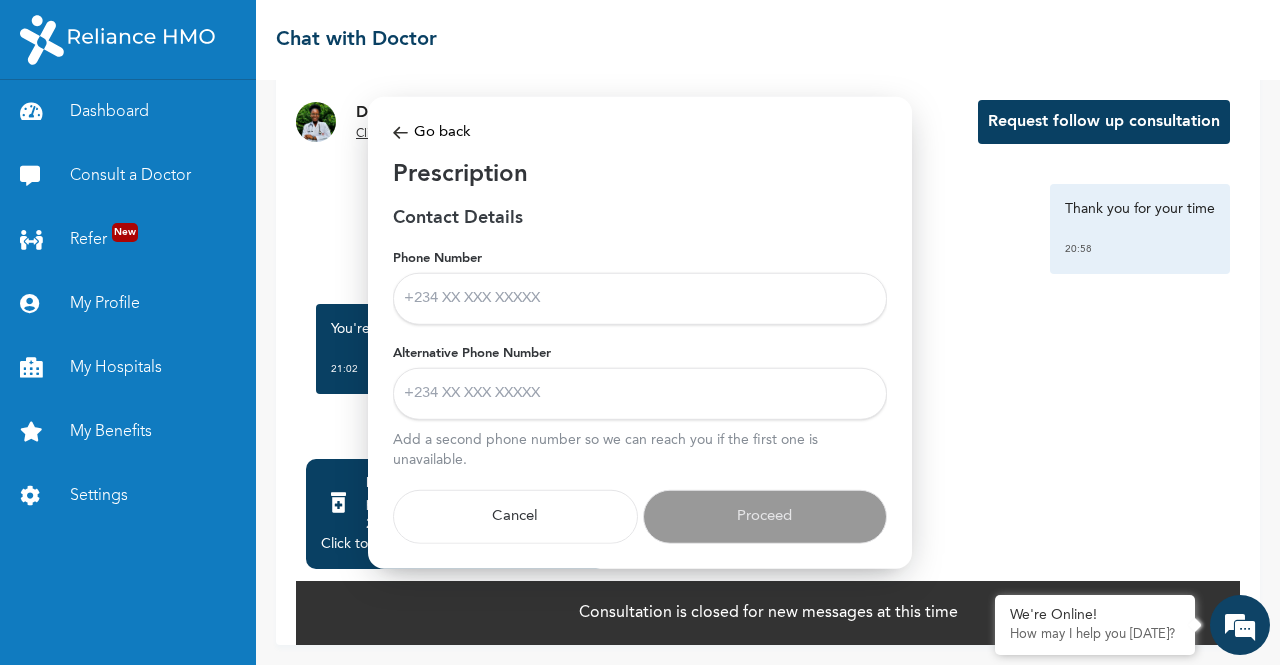 click on "Phone Number" at bounding box center (640, 299) 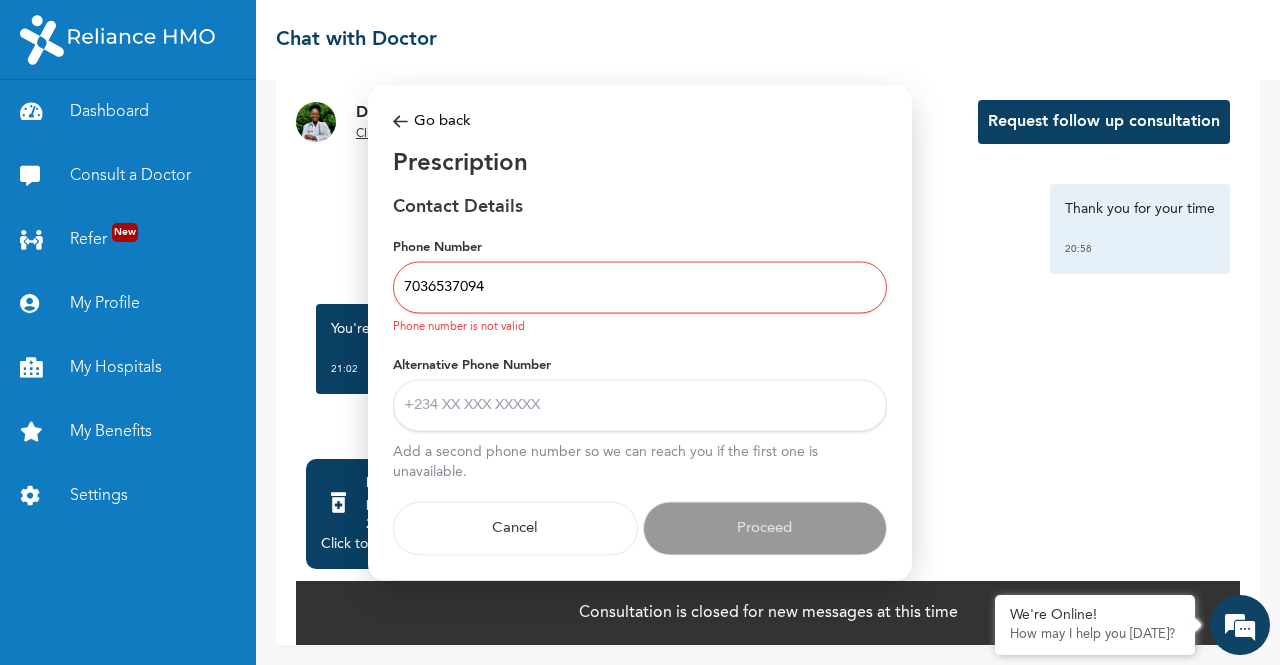 click on "7036537094" at bounding box center [640, 288] 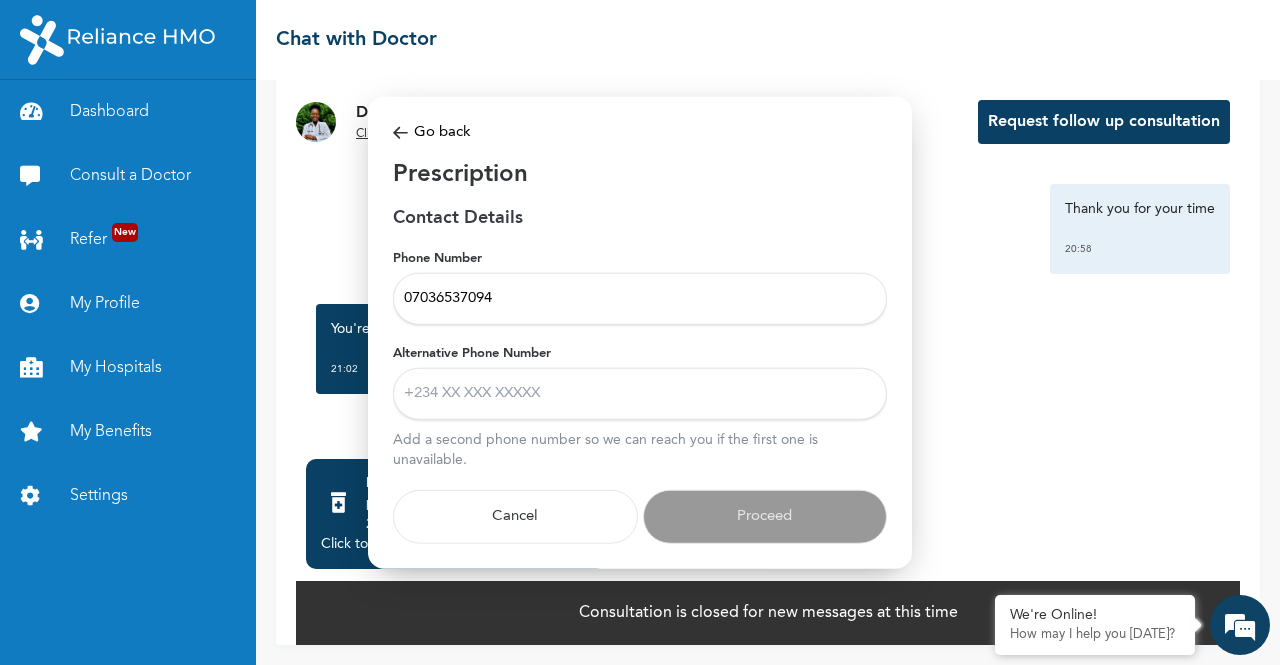 type on "07036537094" 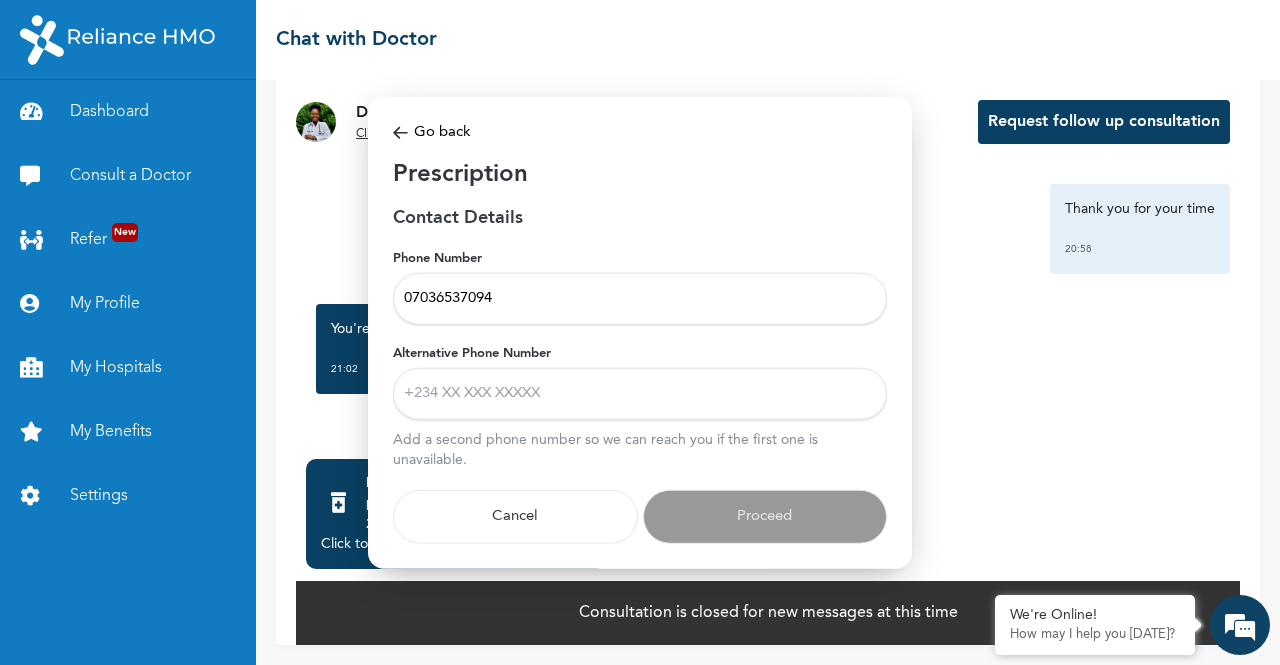 click on "Alternative Phone Number" at bounding box center (640, 394) 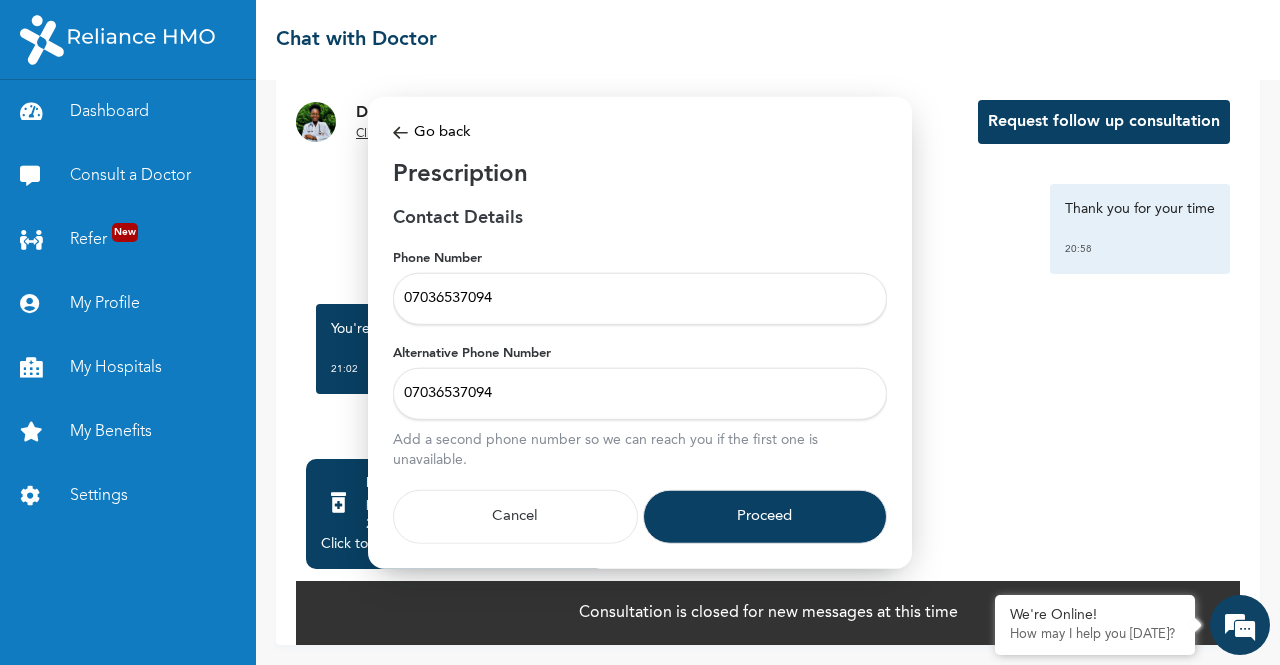 type on "07036537094" 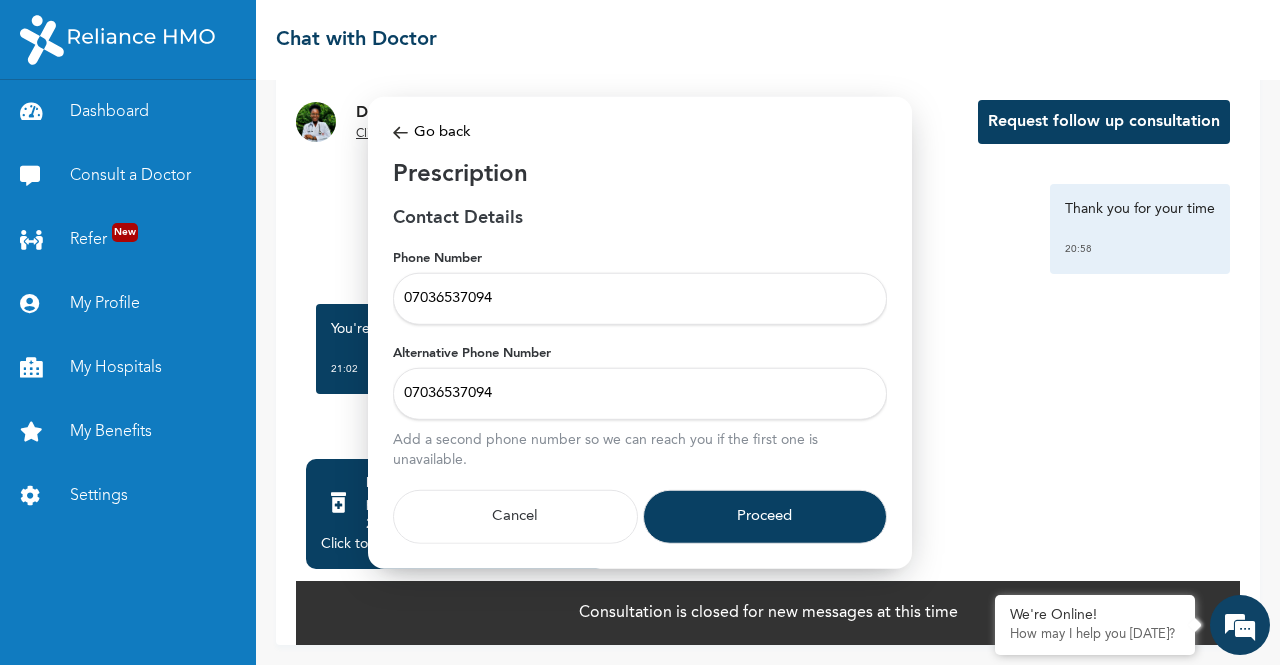 click on "Proceed" at bounding box center (765, 517) 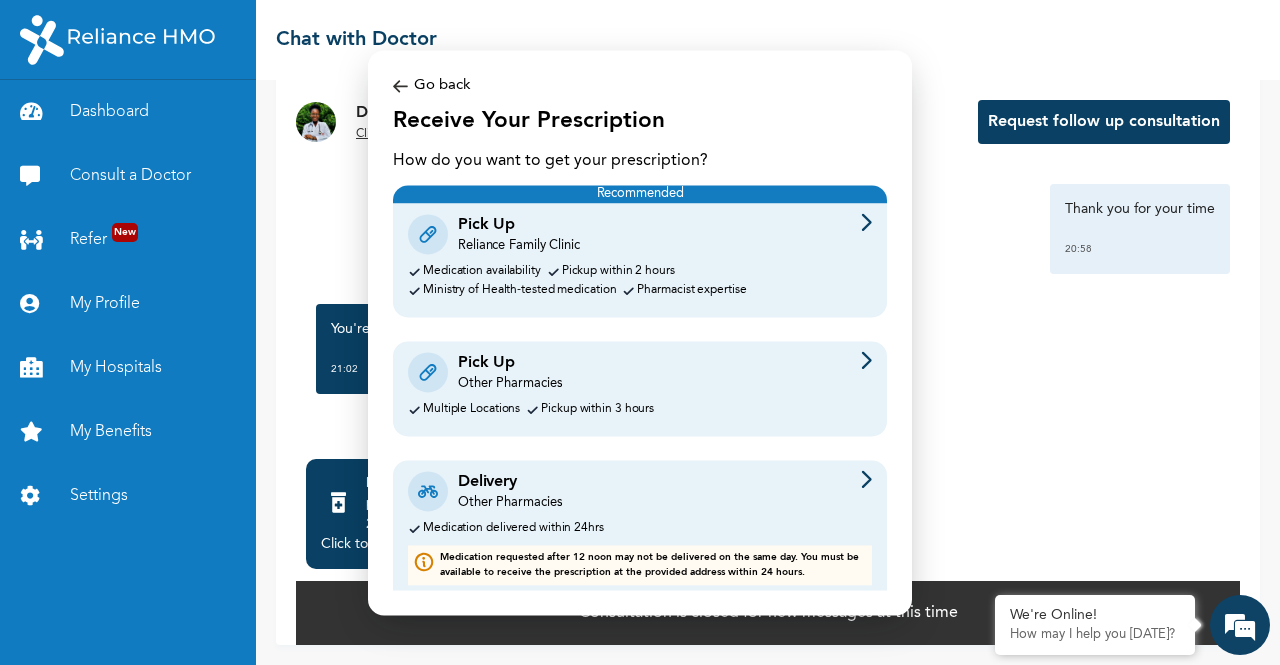 click on "Delivery Other Pharmacies" at bounding box center (640, 491) 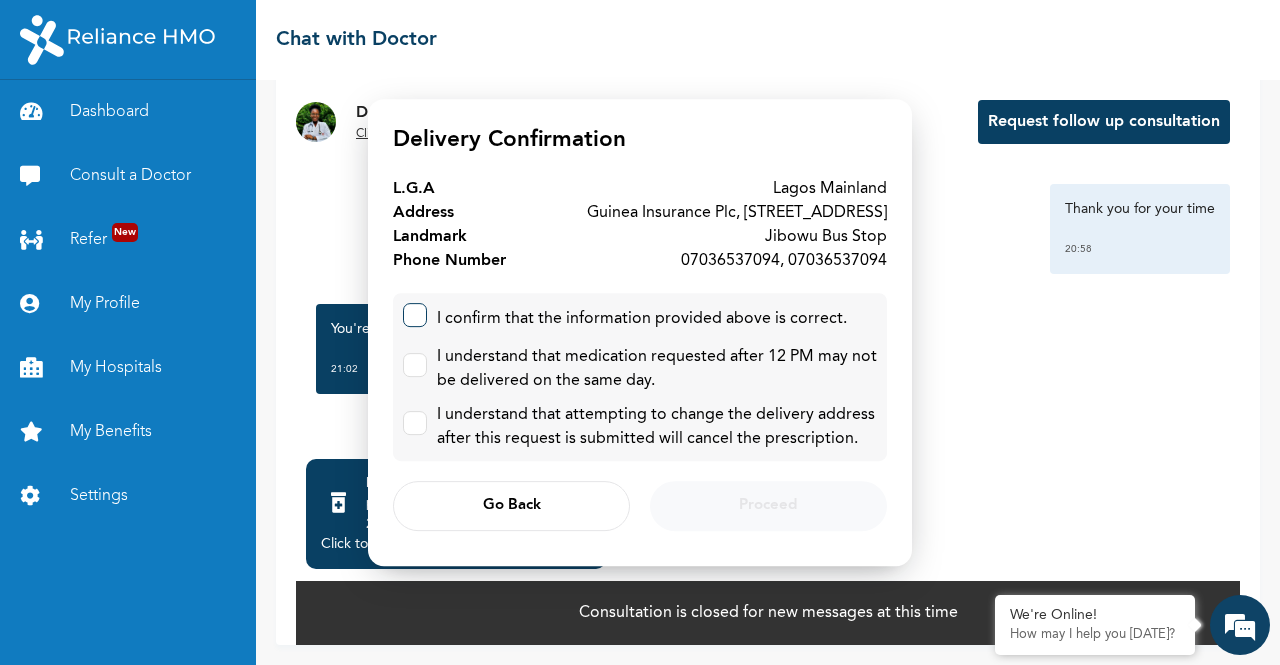 click at bounding box center [415, 315] 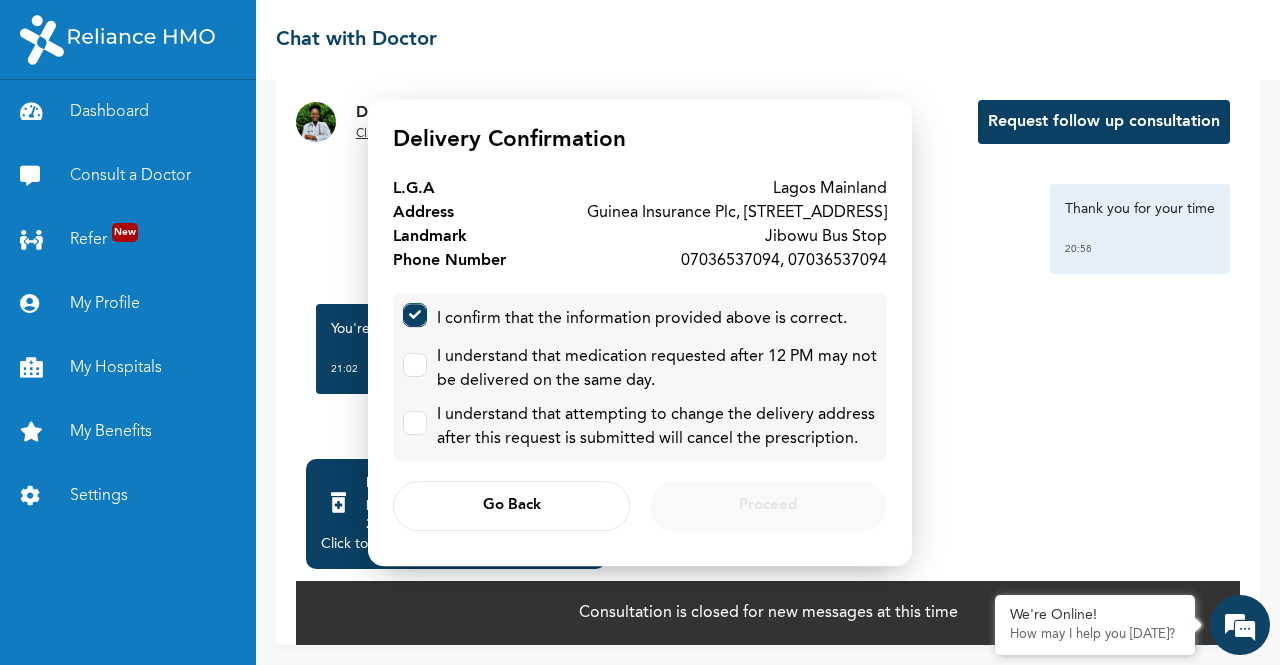 checkbox on "true" 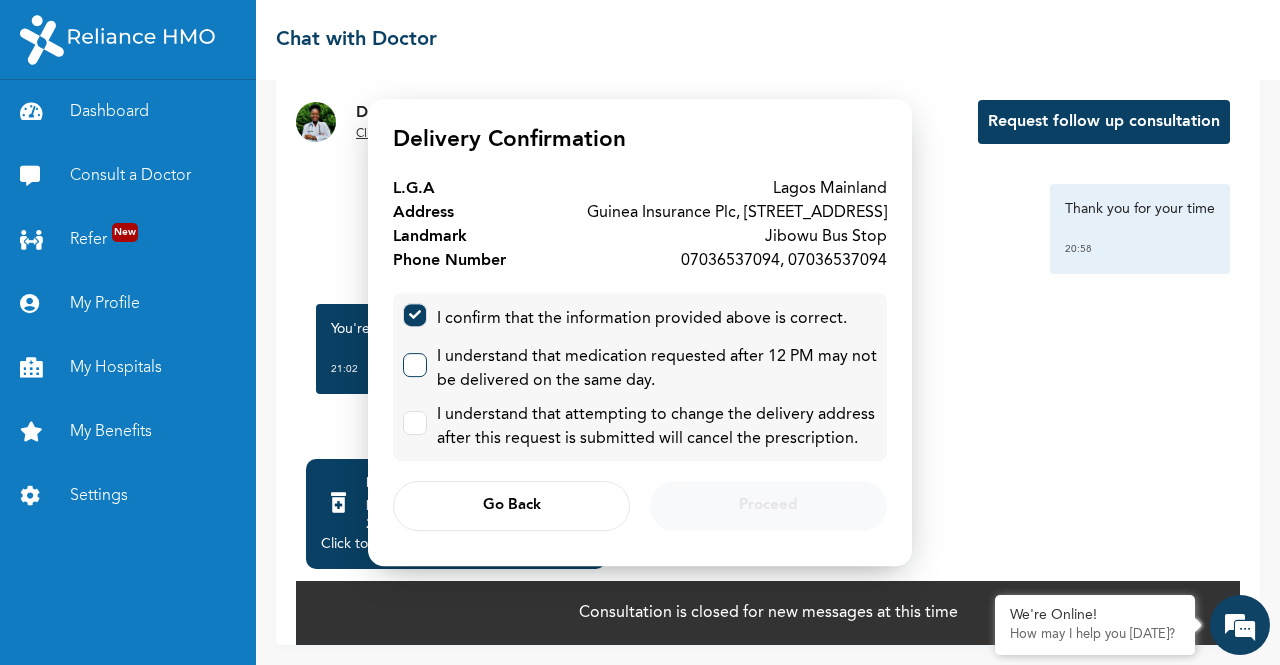 click at bounding box center (415, 365) 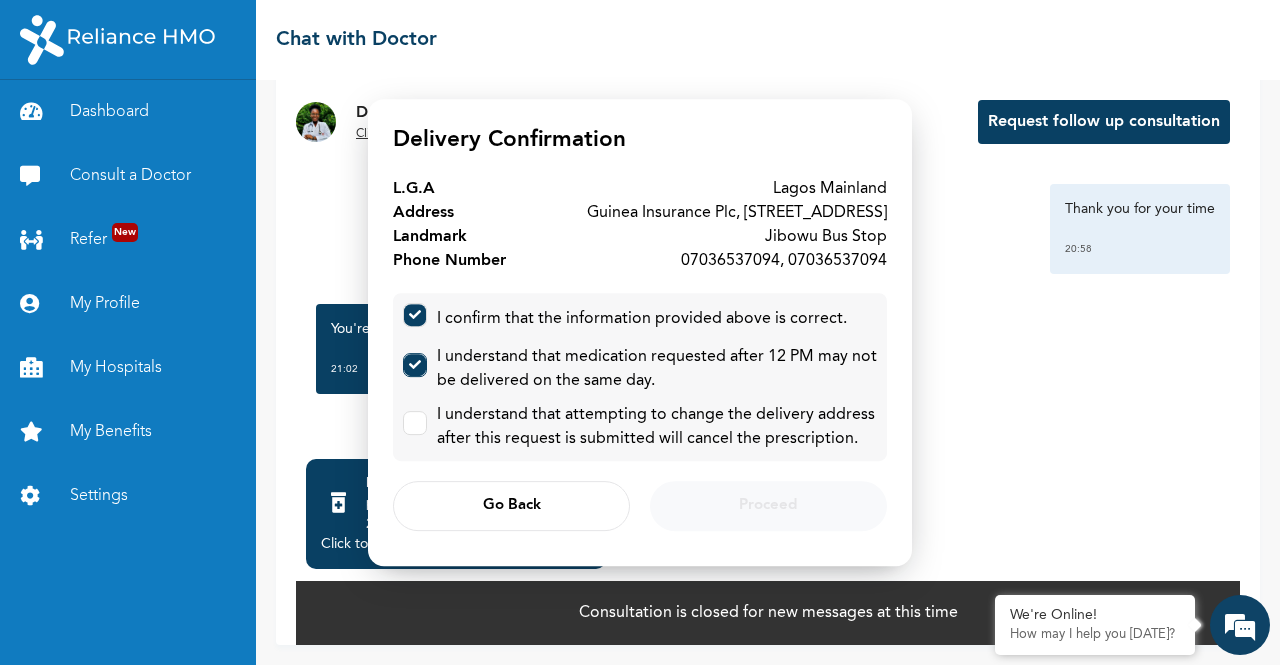 checkbox on "true" 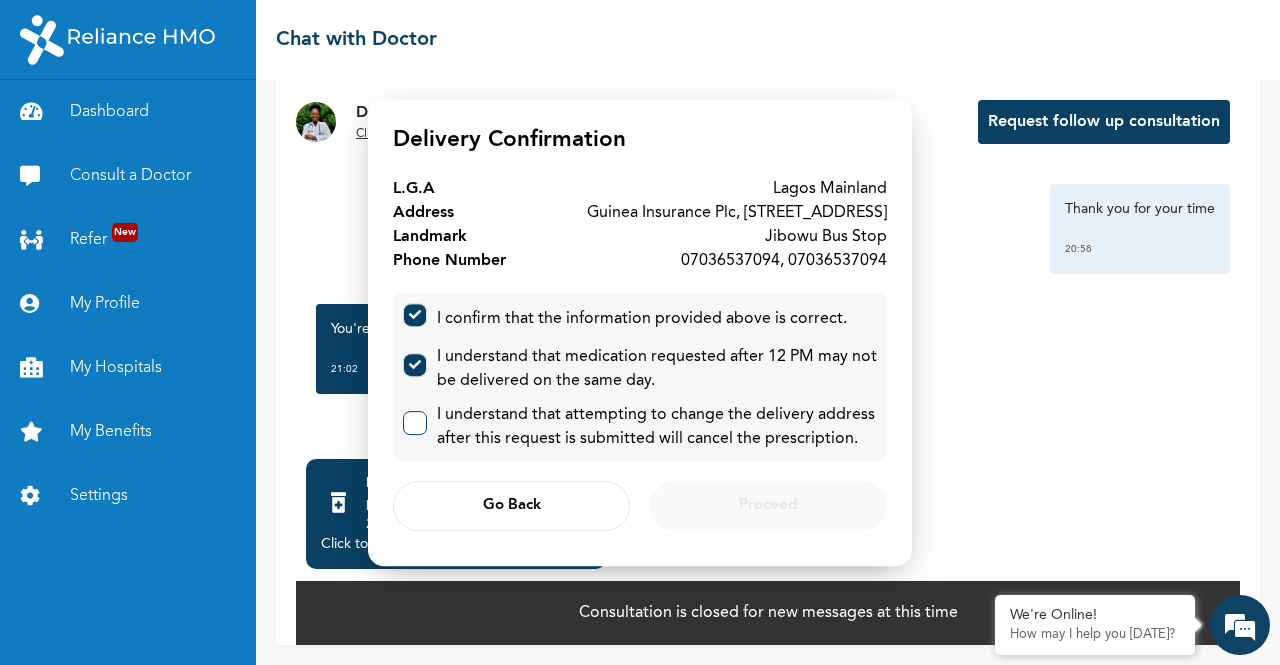 click at bounding box center [415, 423] 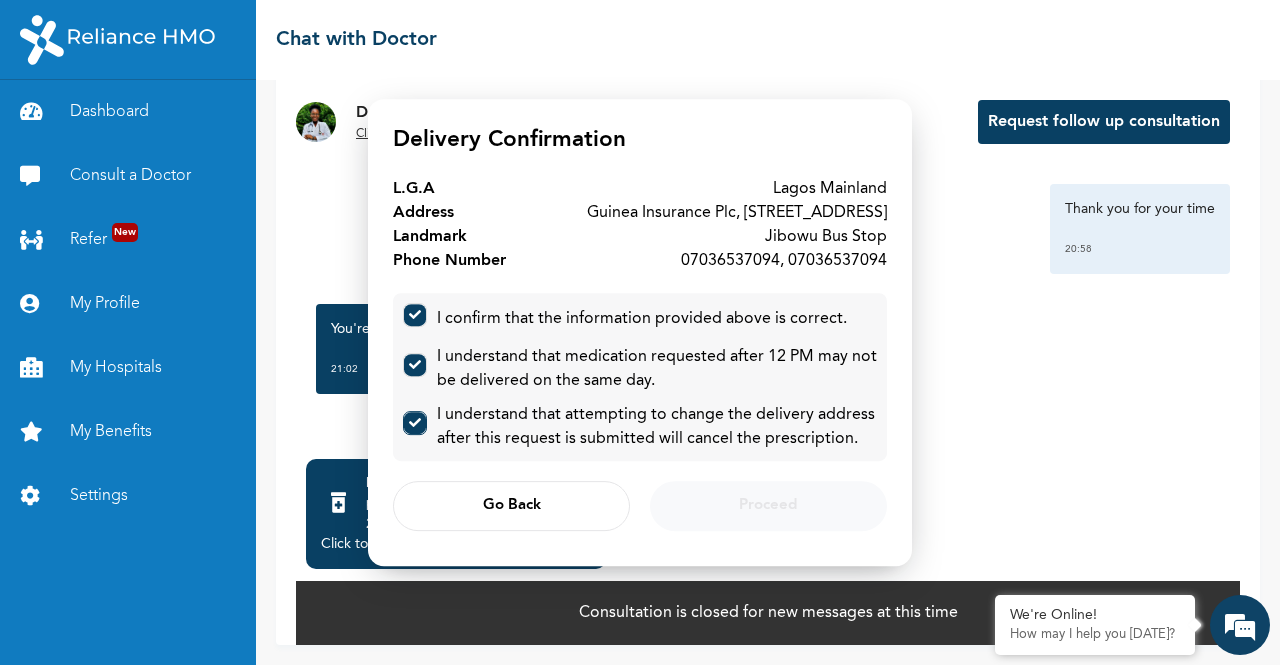 checkbox on "true" 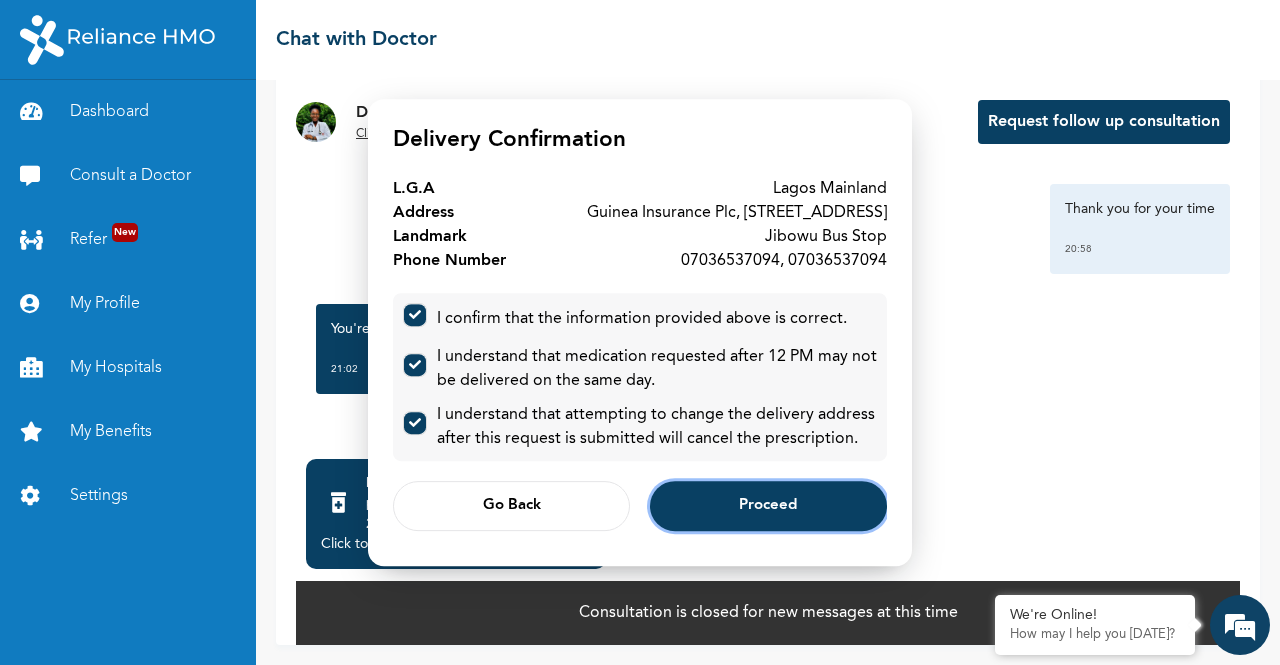 click on "Proceed" at bounding box center [768, 506] 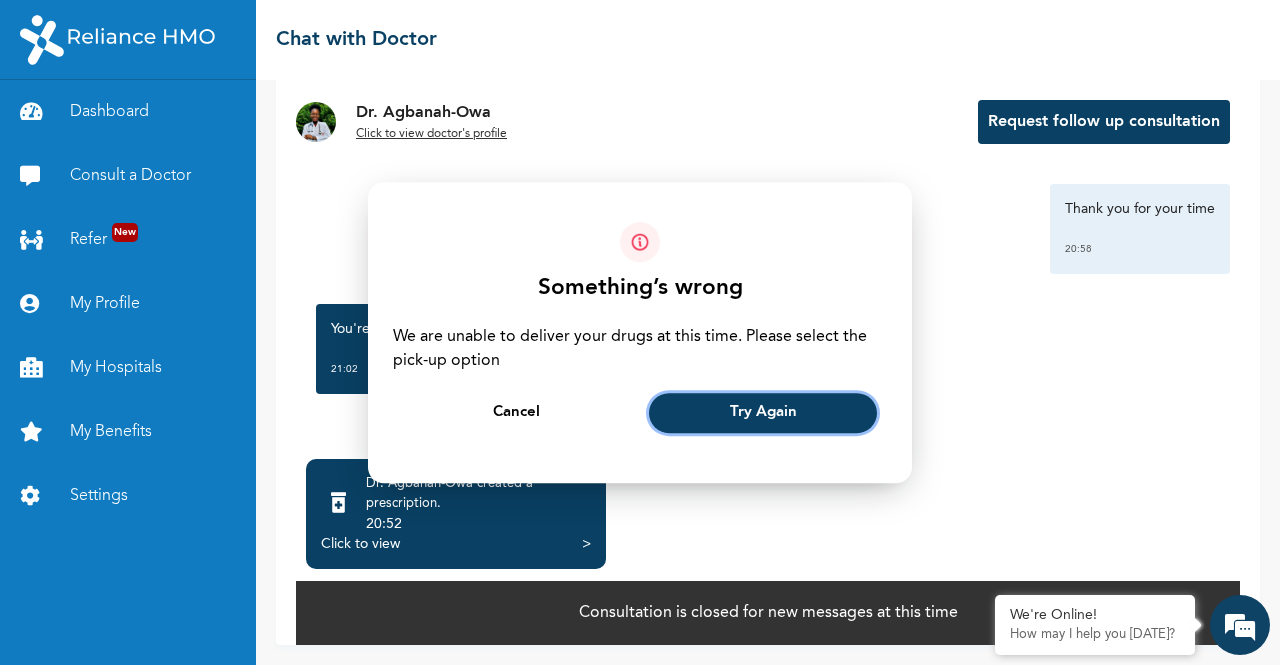 click on "Try Again" at bounding box center (763, 413) 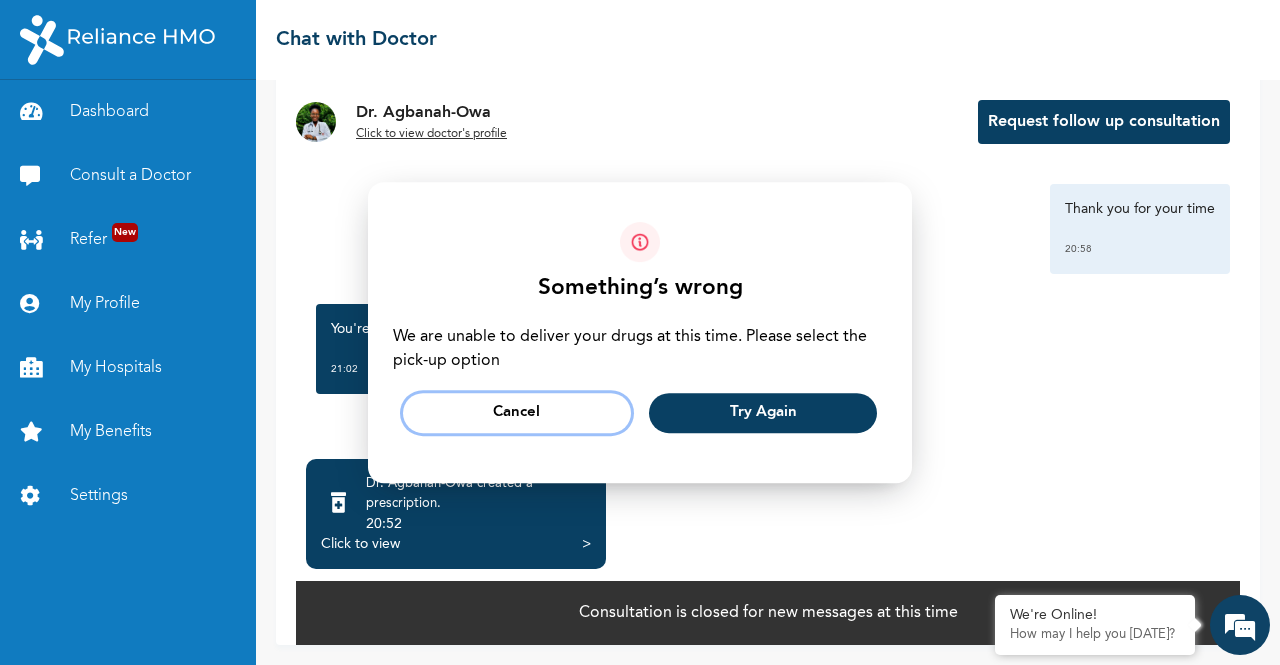 click on "Cancel" at bounding box center [517, 413] 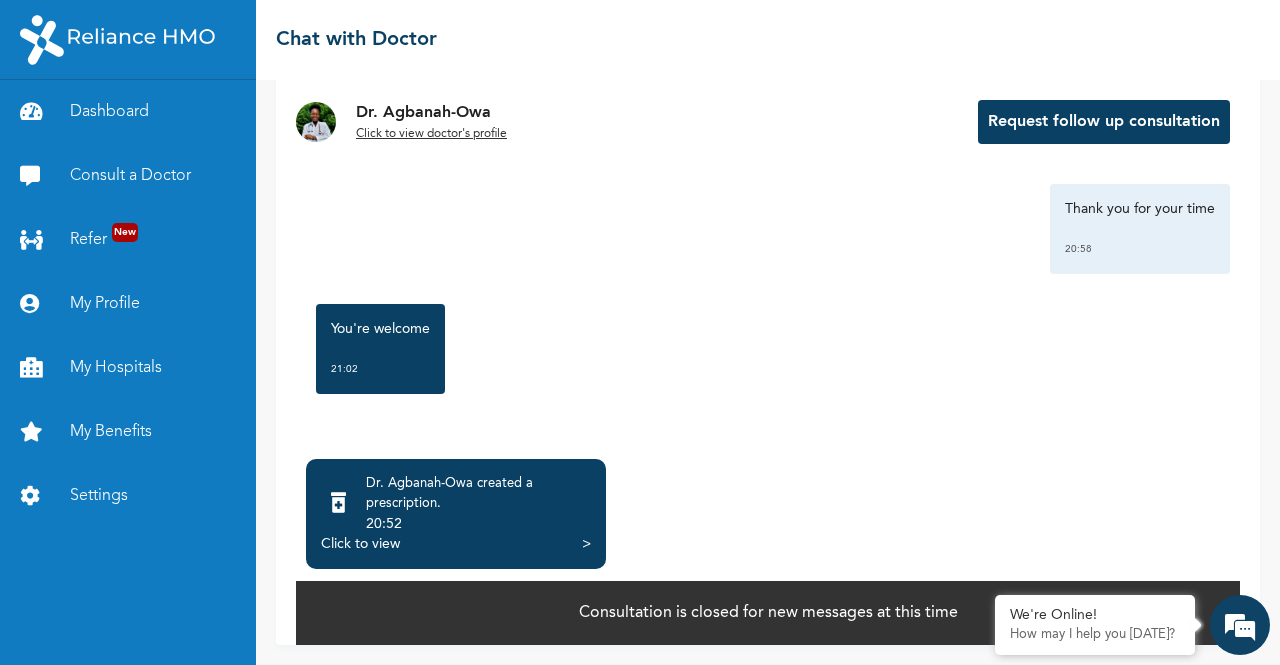 click on "Click to view" at bounding box center (360, 544) 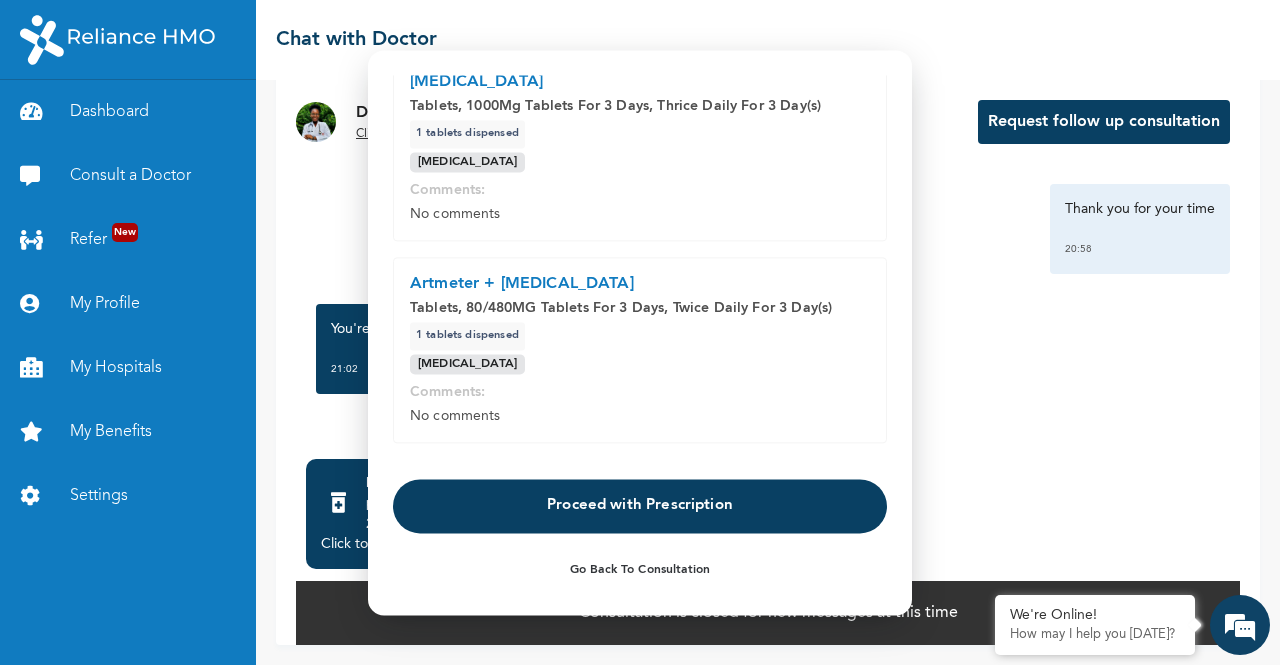 scroll, scrollTop: 105, scrollLeft: 0, axis: vertical 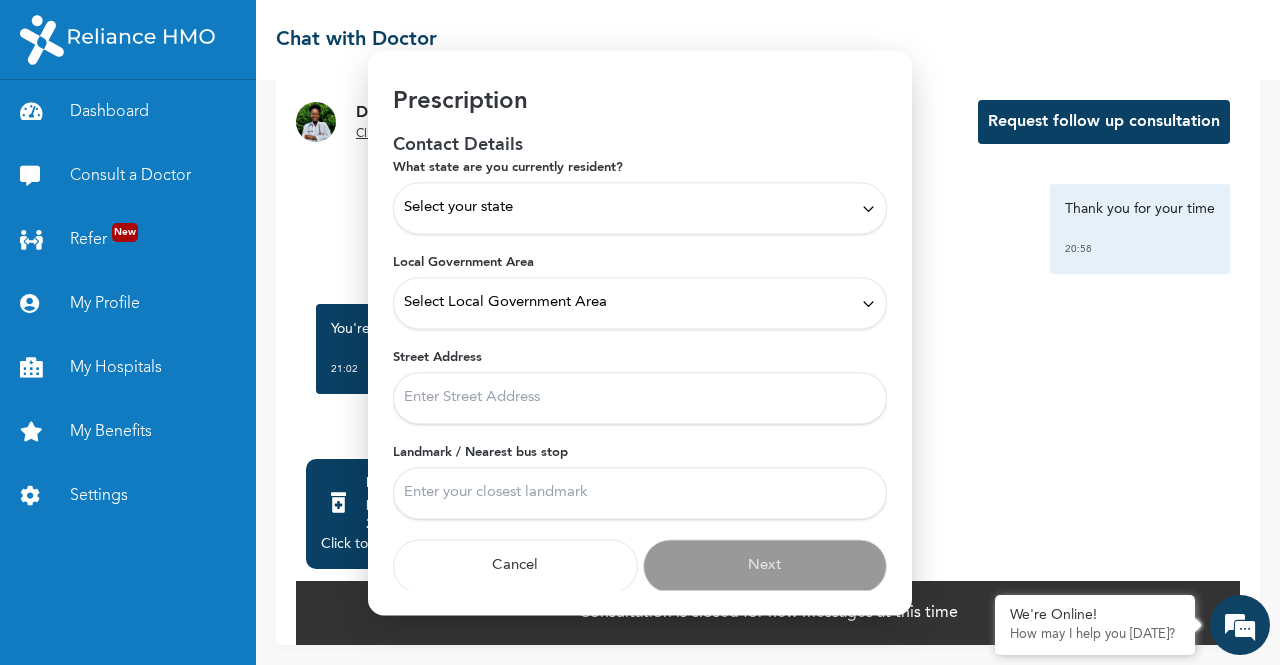 click on "Select your state" at bounding box center [640, 208] 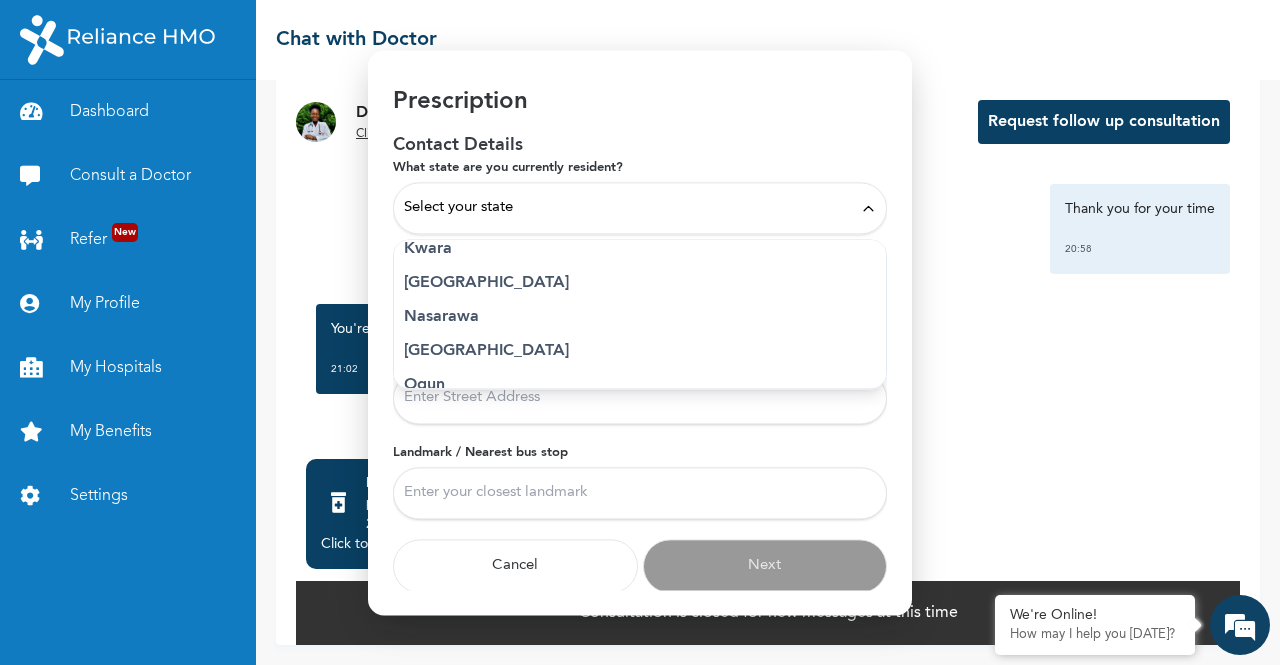 scroll, scrollTop: 823, scrollLeft: 0, axis: vertical 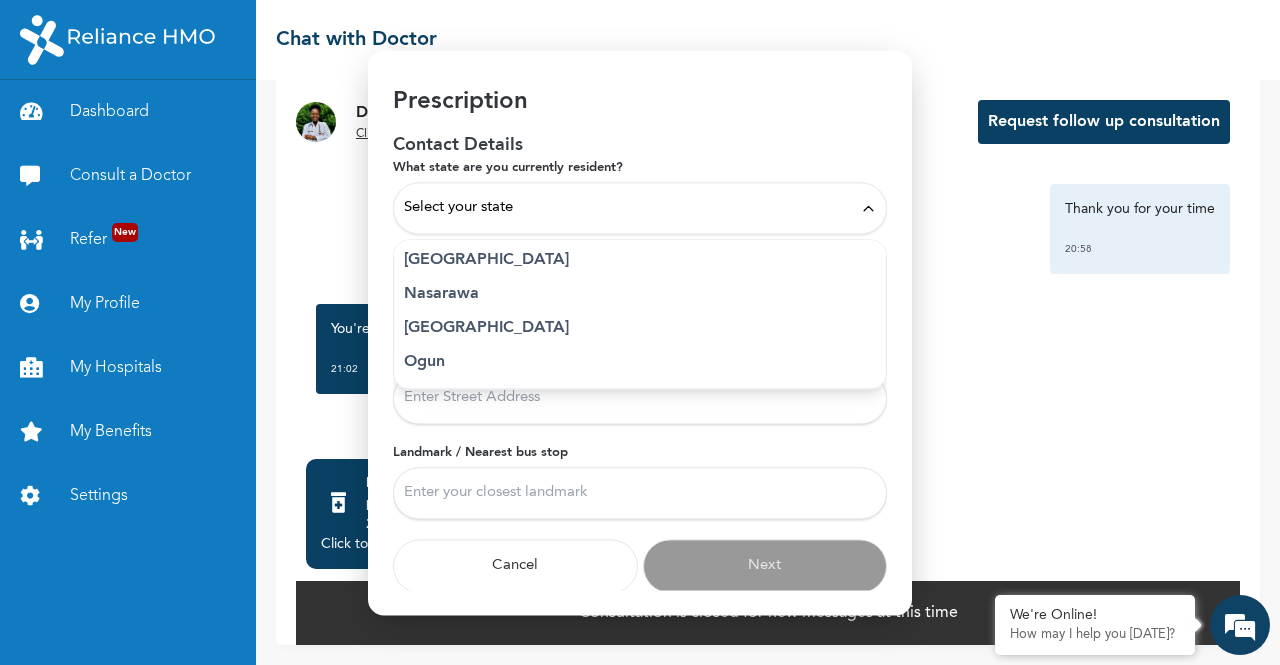 click on "[GEOGRAPHIC_DATA]" at bounding box center [640, 260] 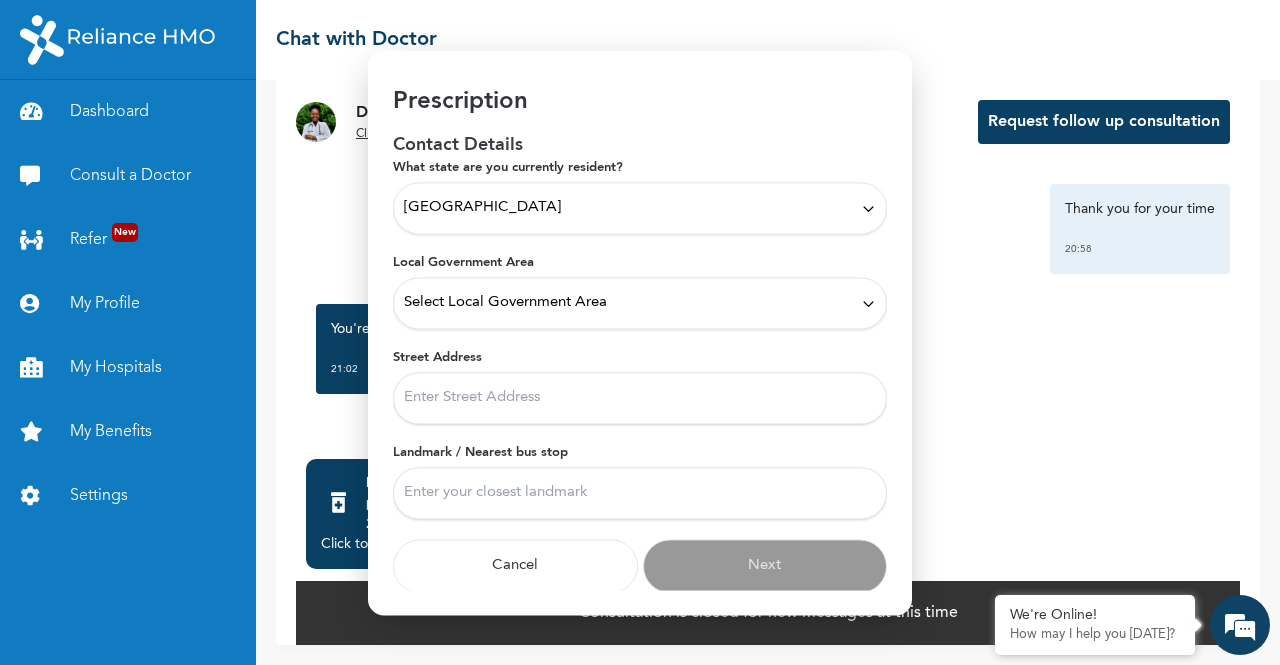 click on "Select Local Government Area" at bounding box center [640, 303] 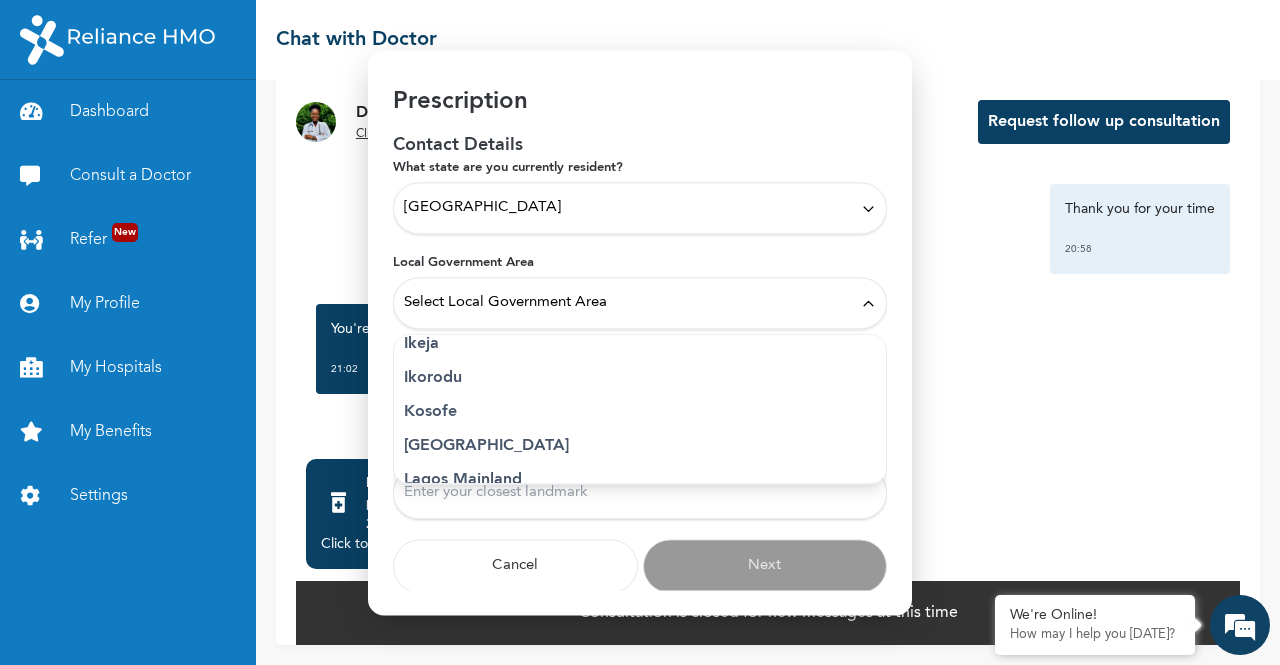 scroll, scrollTop: 371, scrollLeft: 0, axis: vertical 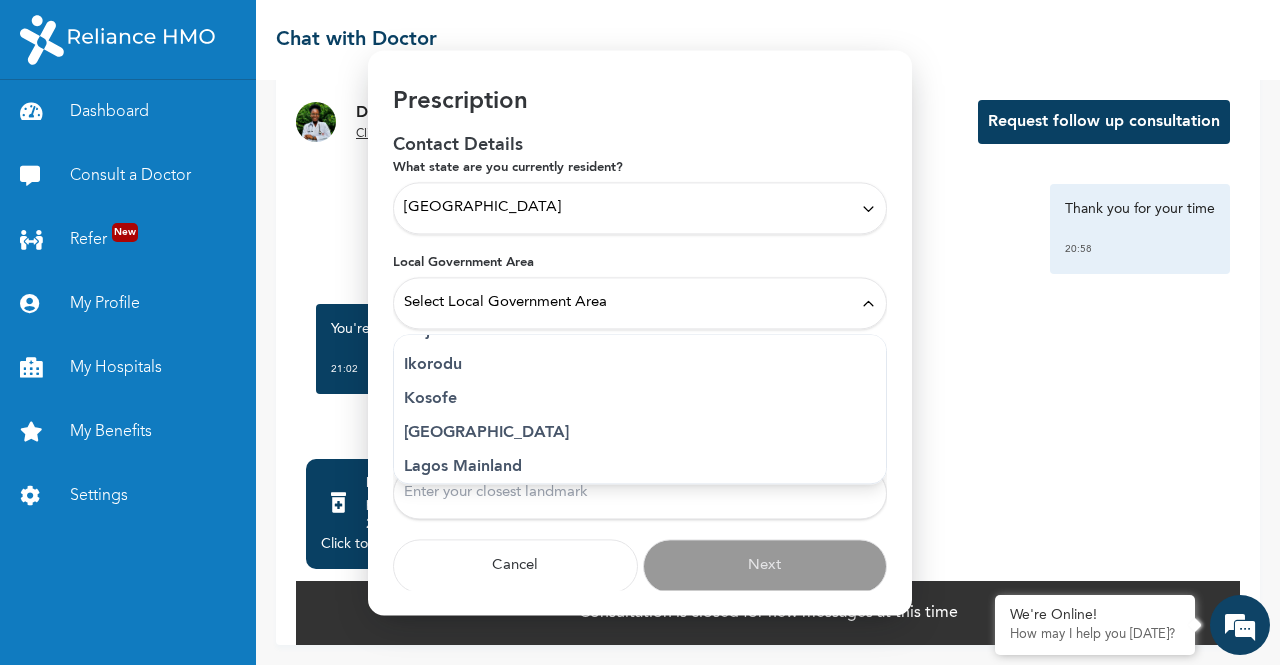 click on "Lagos Mainland" at bounding box center [640, 467] 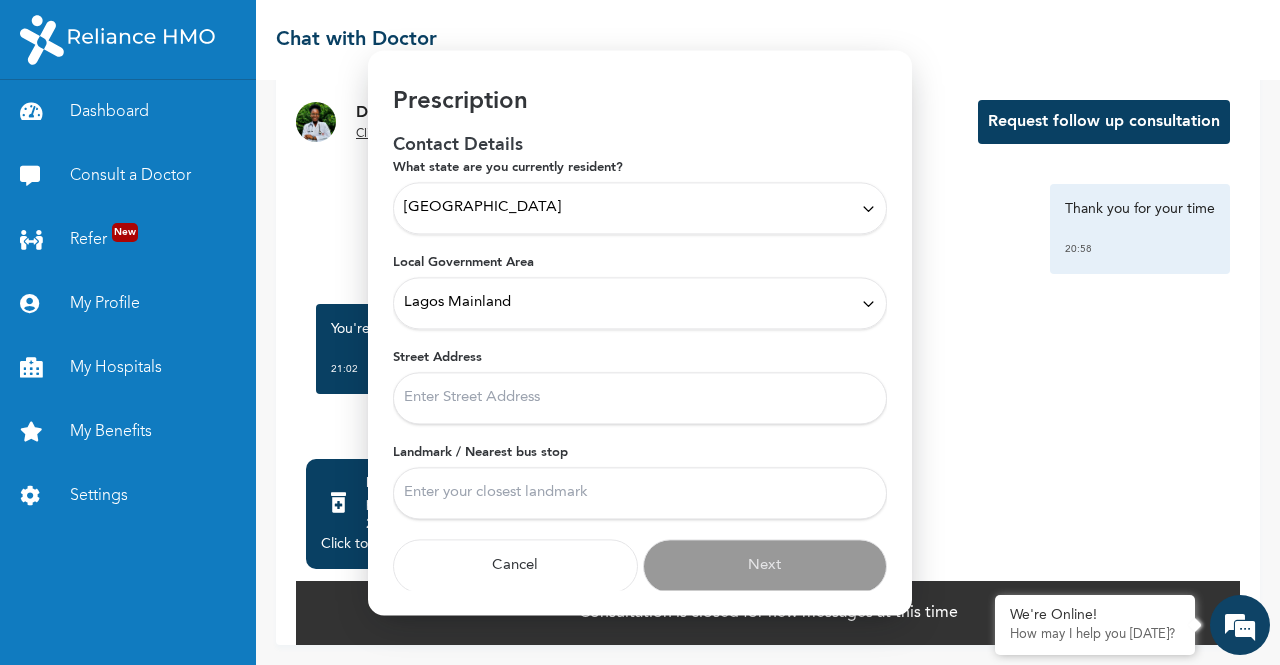 click on "Street Address" at bounding box center (640, 398) 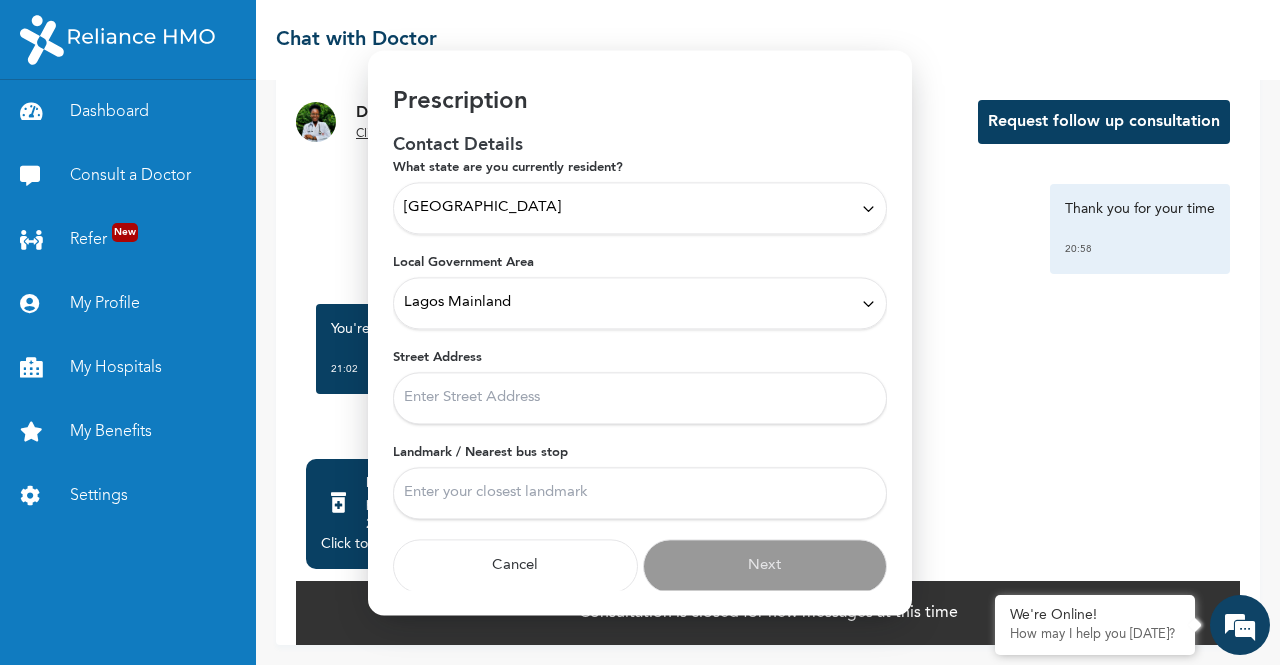 type on "Guinea Insurance Plc, [STREET_ADDRESS]" 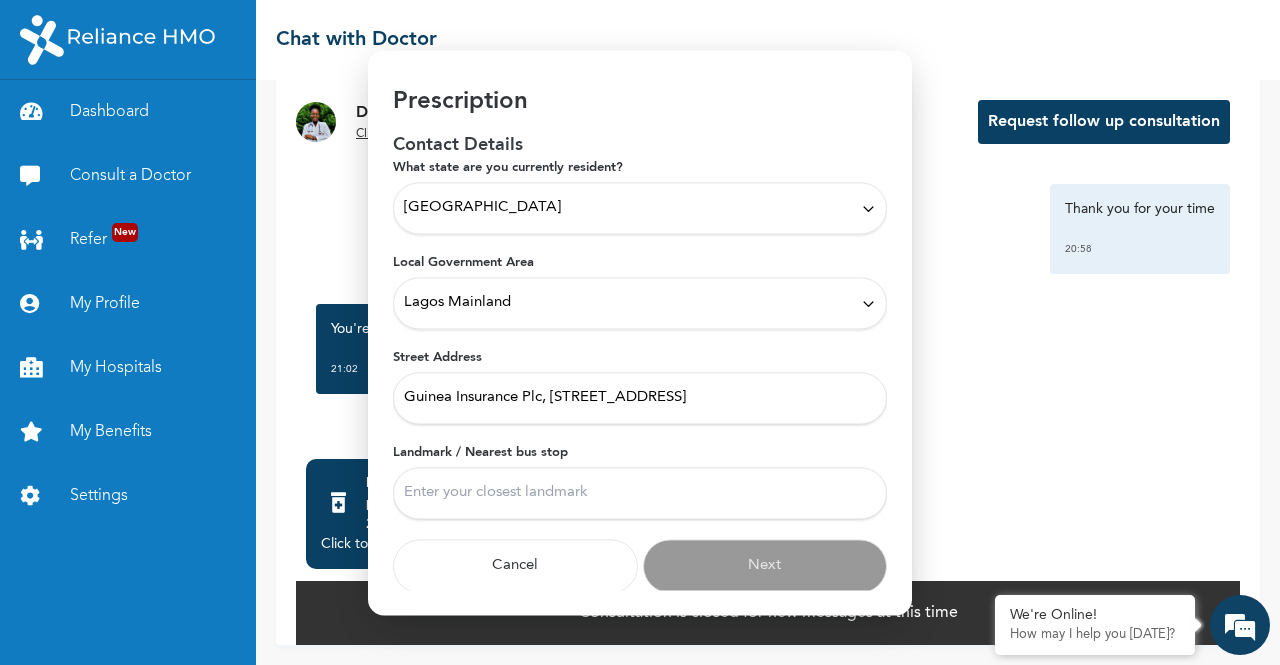 click on "Landmark / Nearest bus stop" at bounding box center [640, 493] 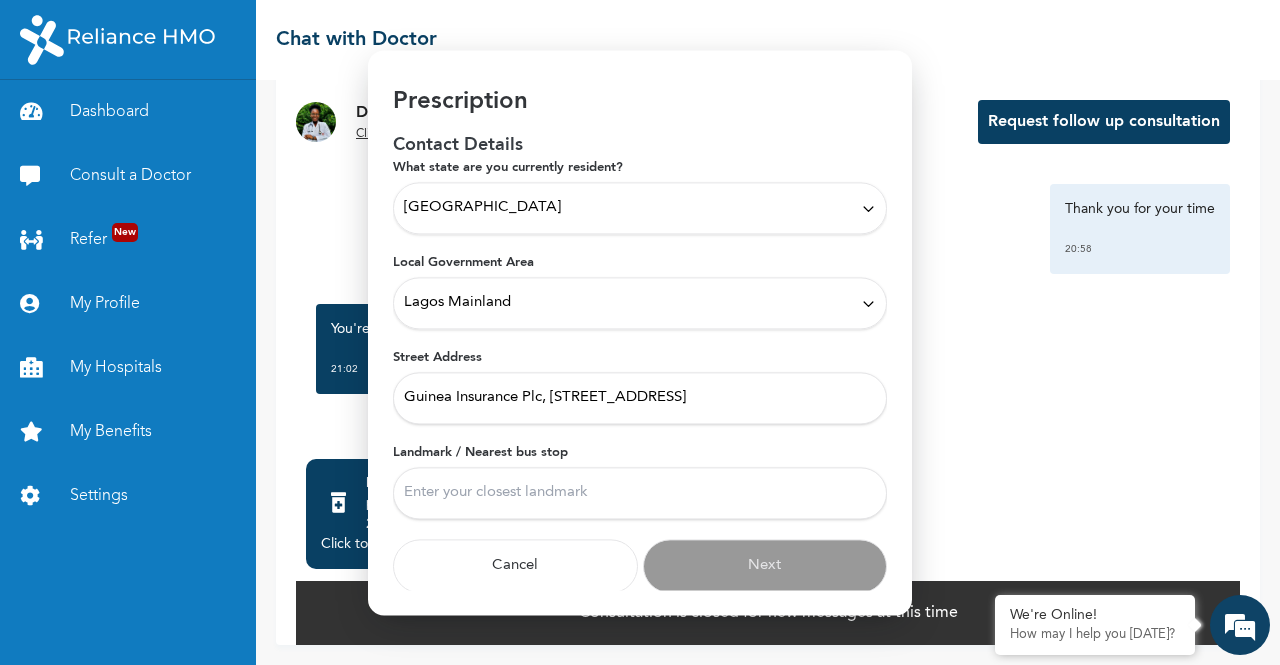 type on "Jibowu Bus Stop" 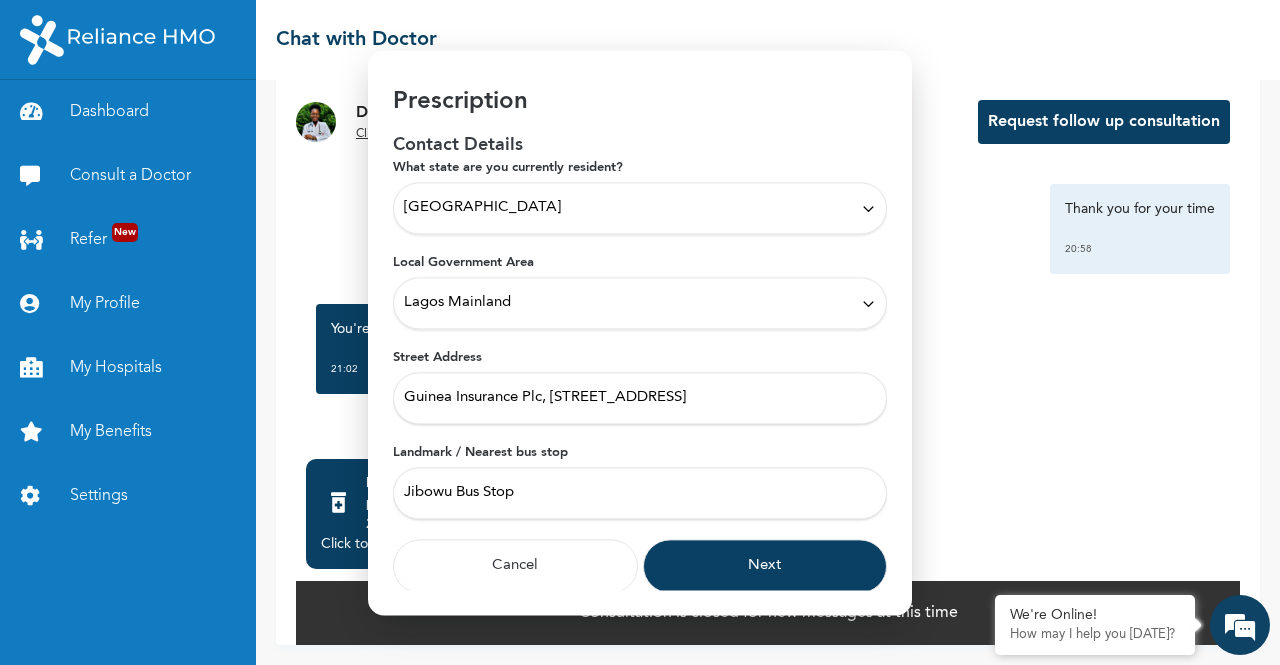 click on "Next" at bounding box center [765, 566] 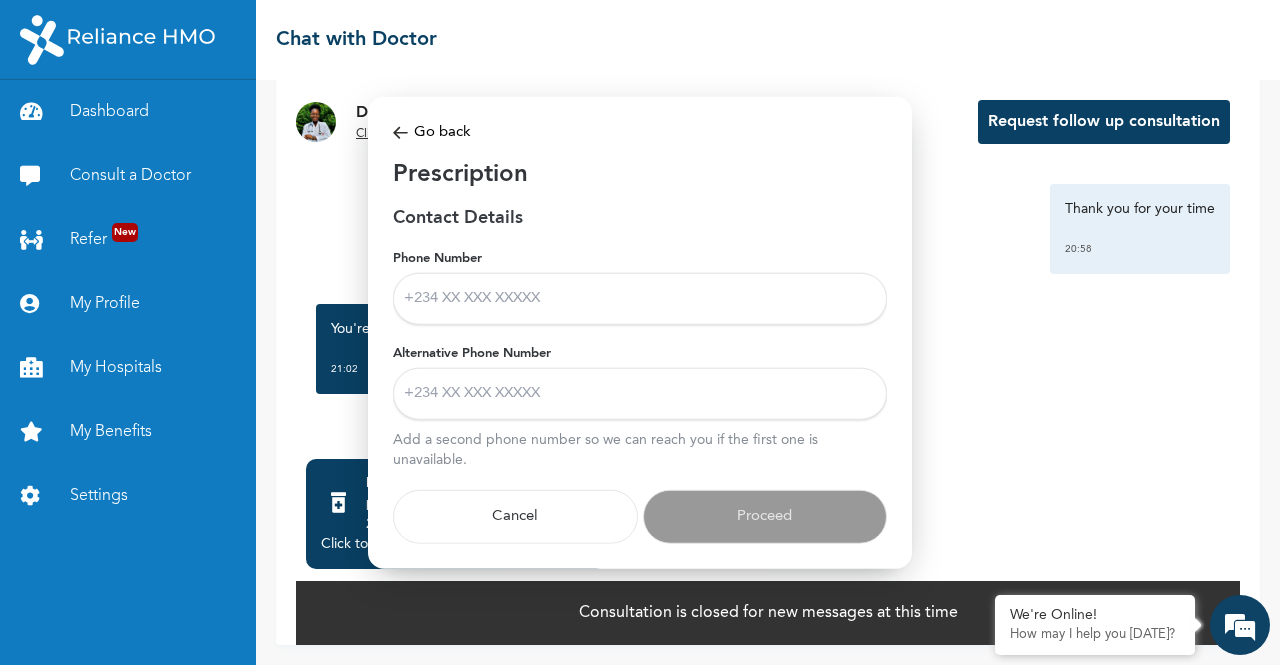 scroll, scrollTop: 0, scrollLeft: 0, axis: both 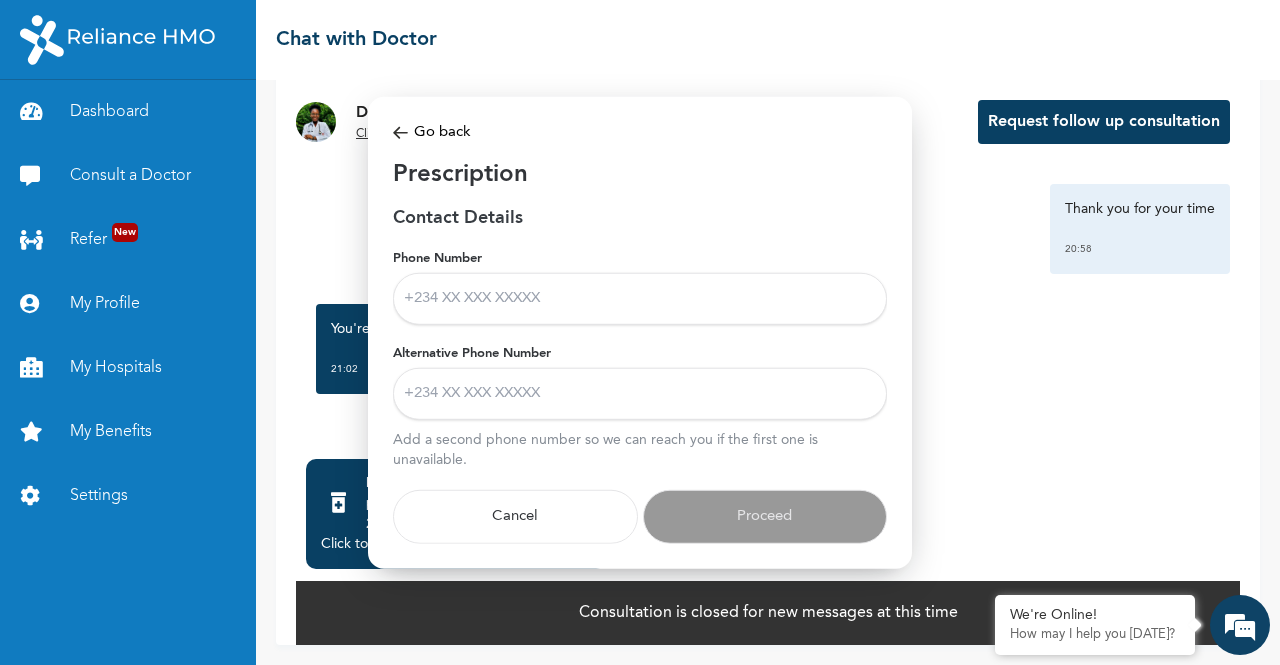 click on "Phone Number" at bounding box center [640, 299] 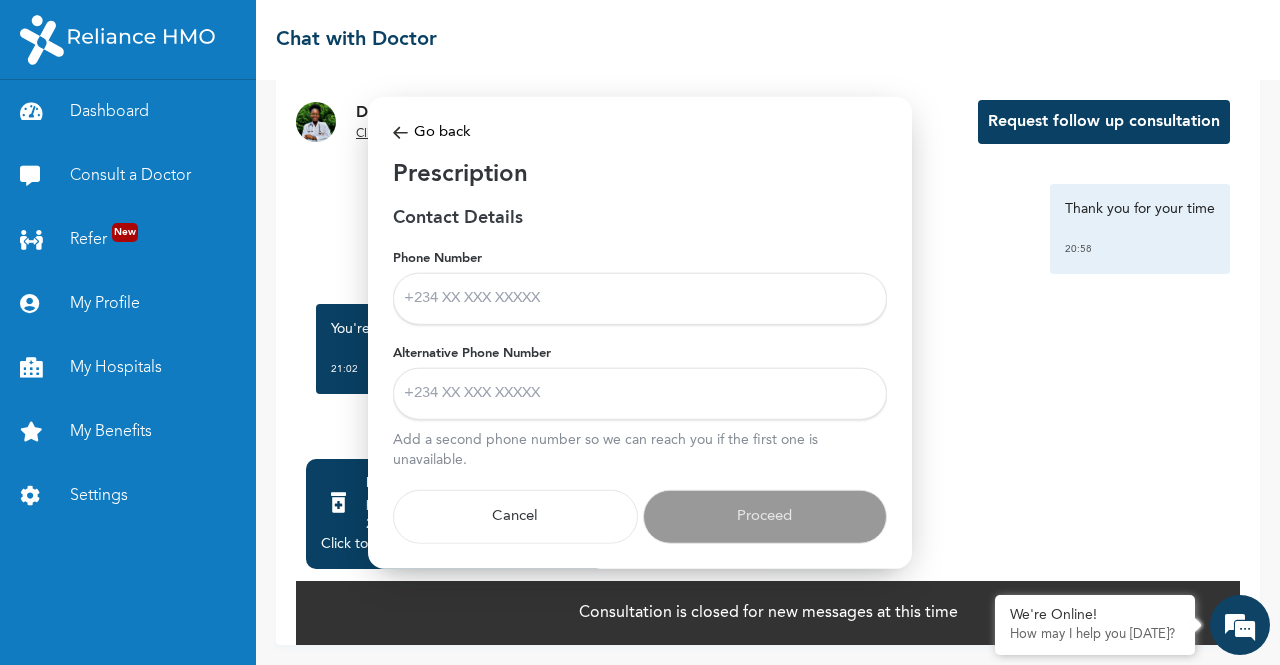 type on "07036537094" 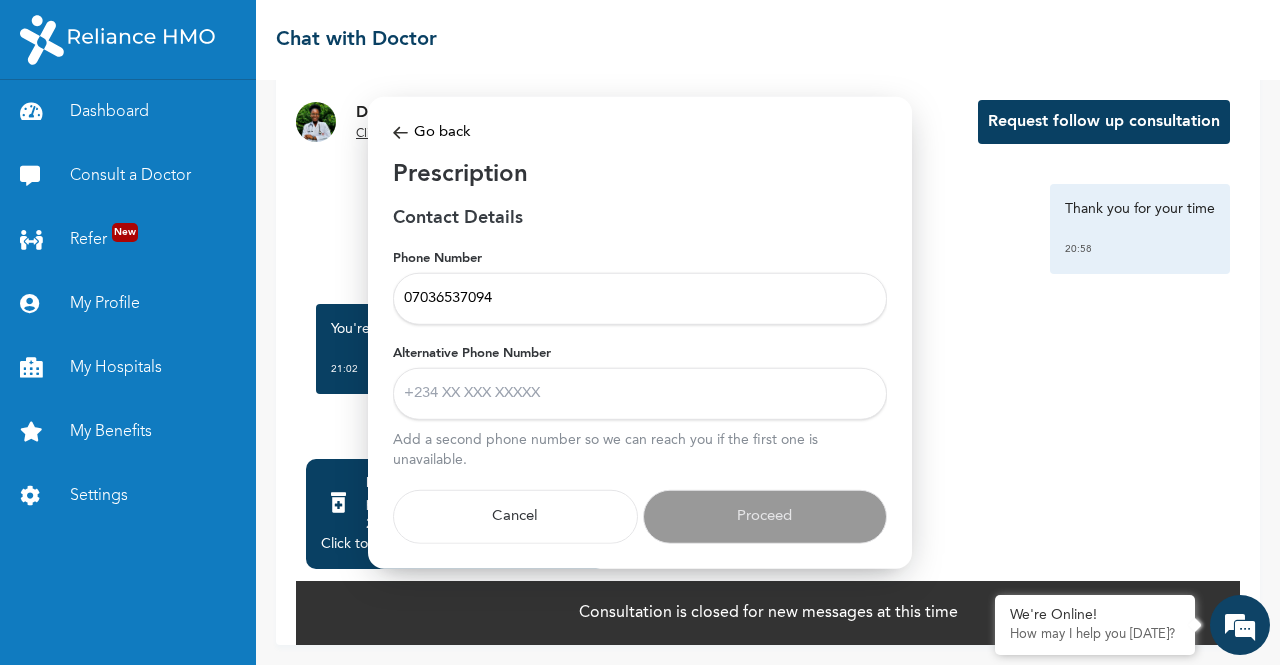 click on "Alternative Phone Number" at bounding box center [640, 394] 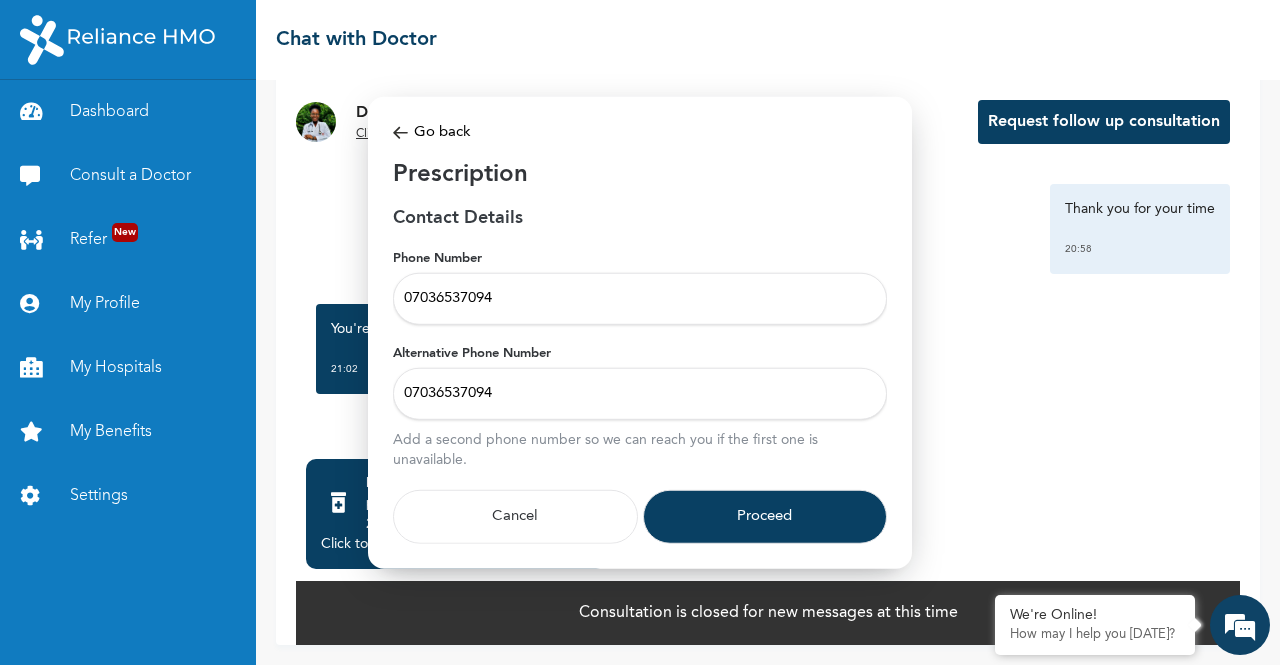 click on "Proceed" at bounding box center [765, 517] 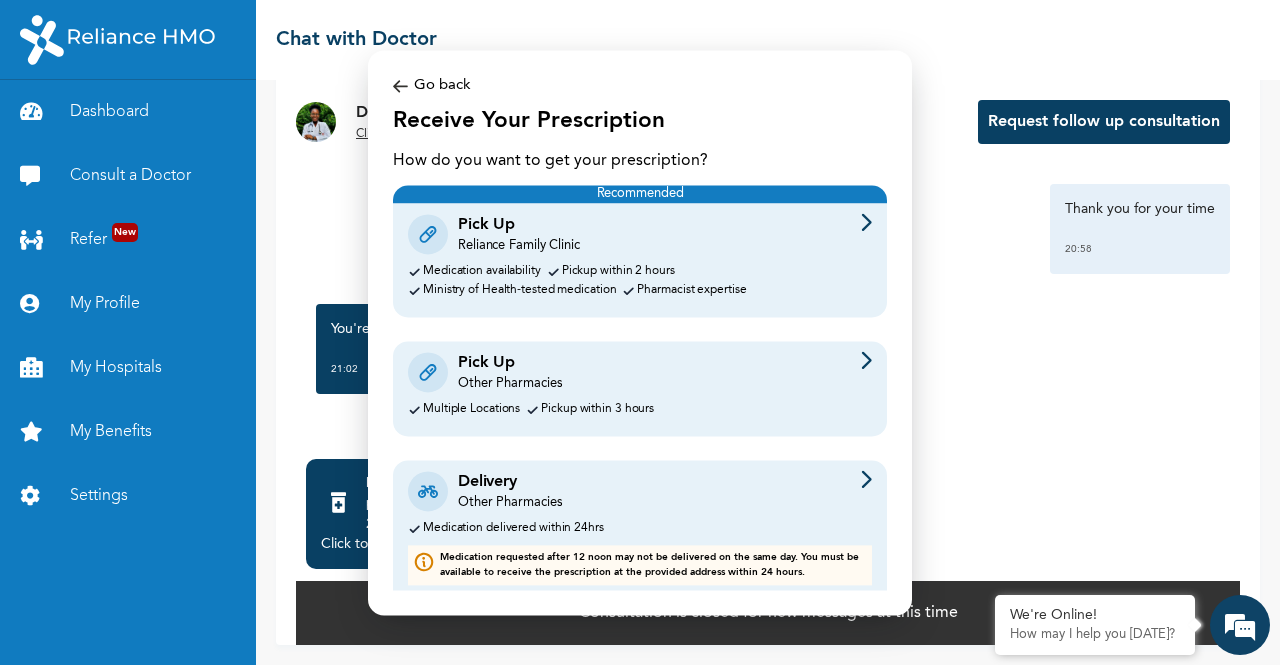 click on "Pick Up Other Pharmacies   Multiple Locations   Pickup within 3 hours" at bounding box center [640, 388] 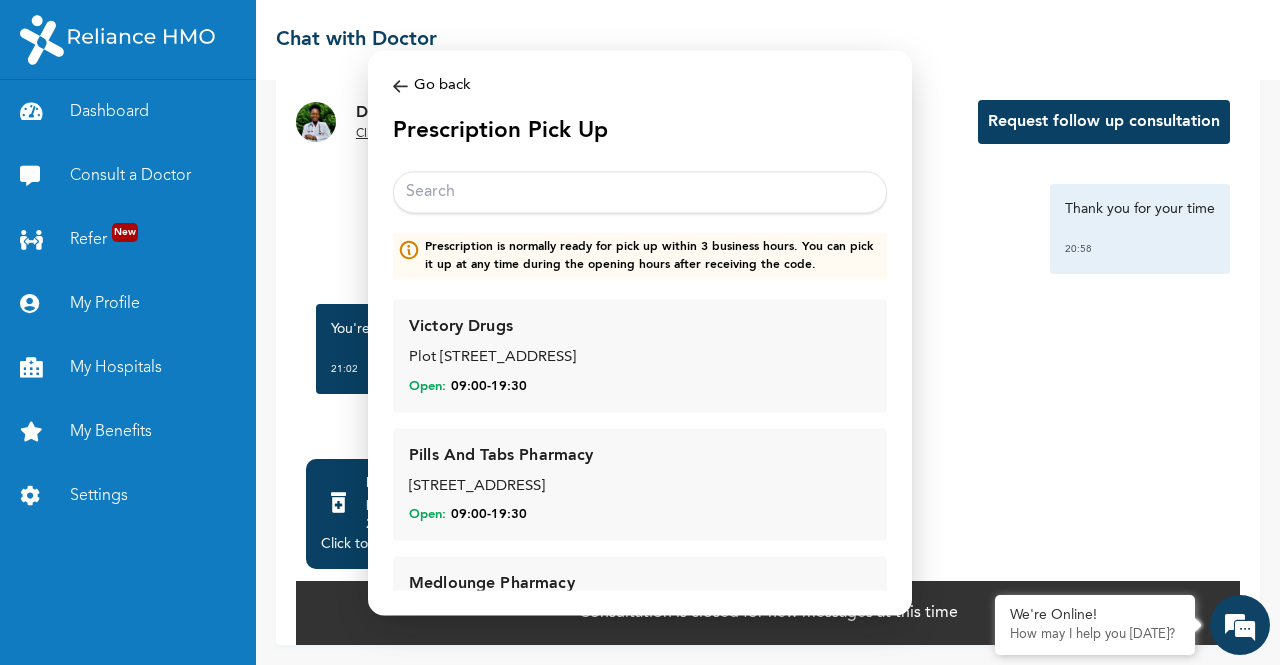 click at bounding box center (640, 193) 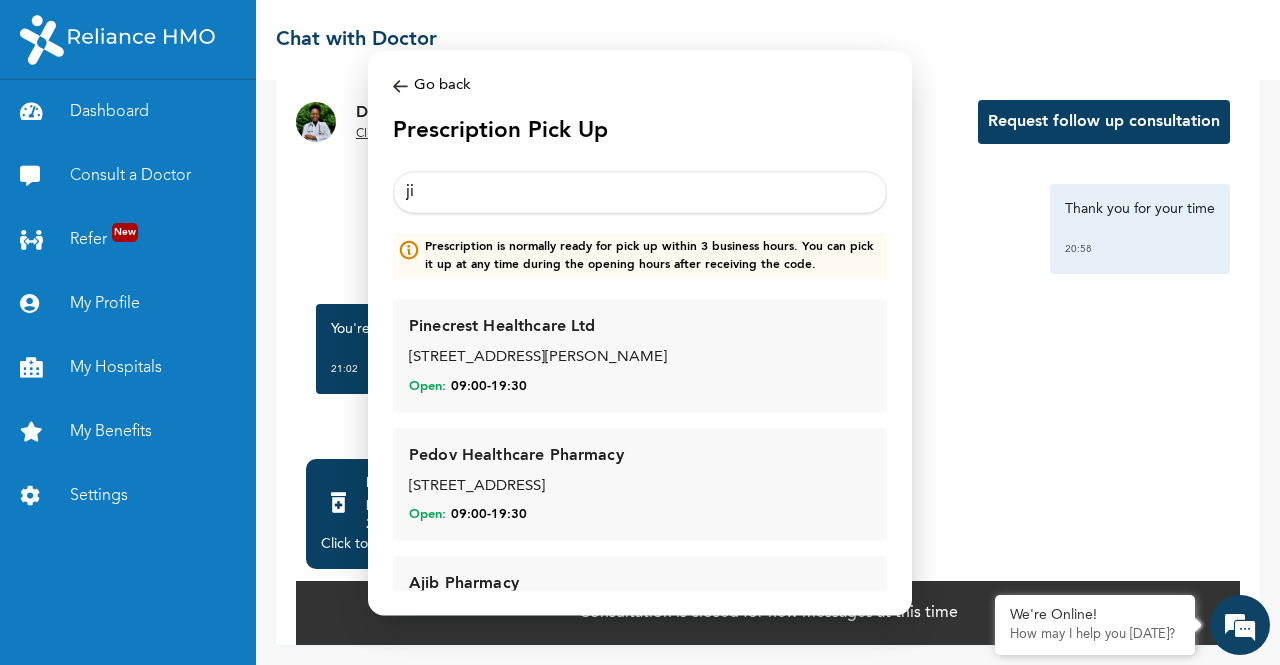 type on "j" 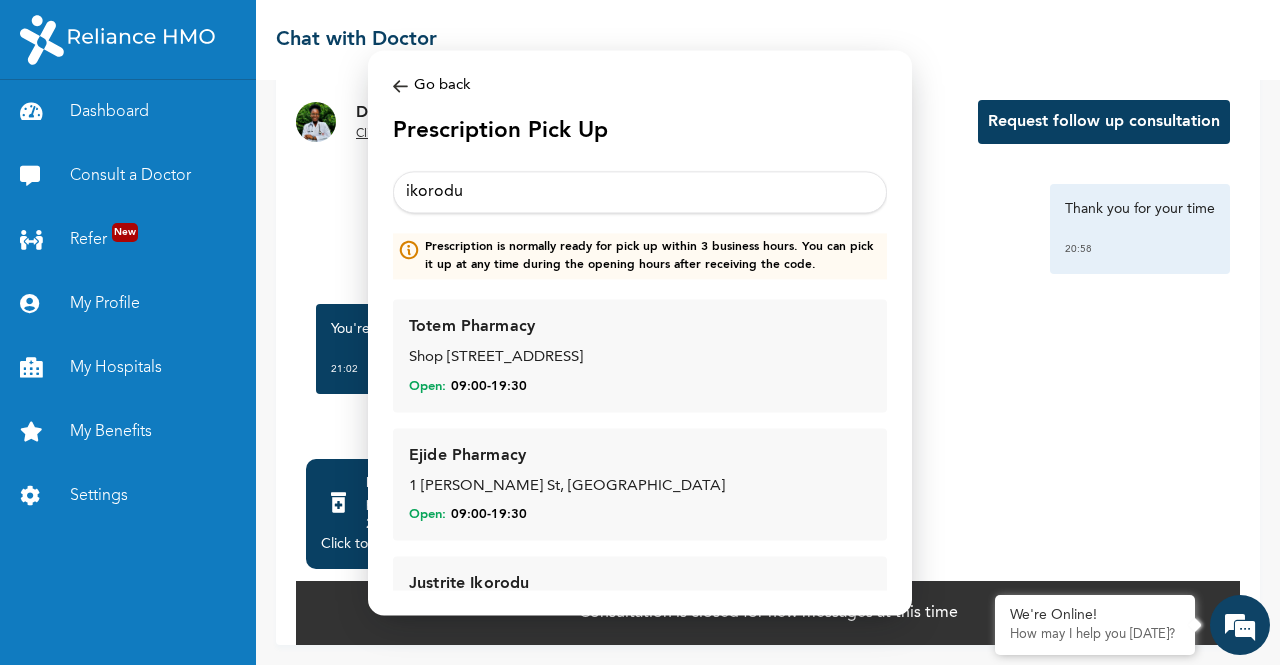 scroll, scrollTop: 40, scrollLeft: 0, axis: vertical 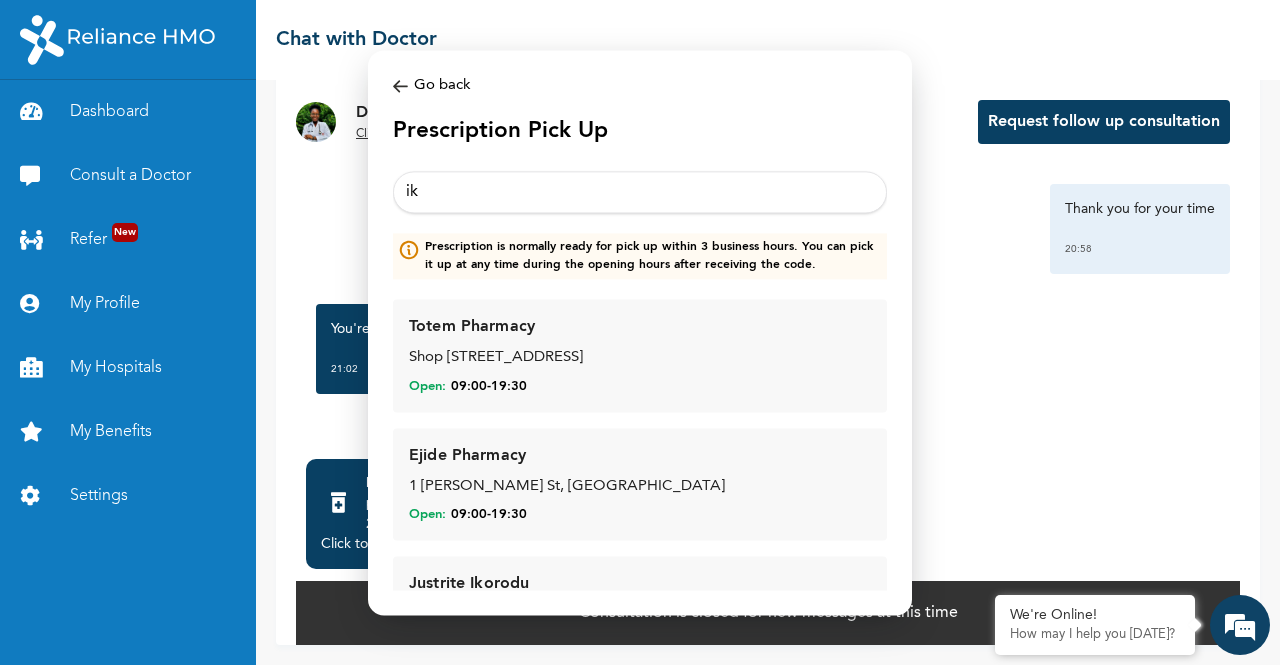 type on "i" 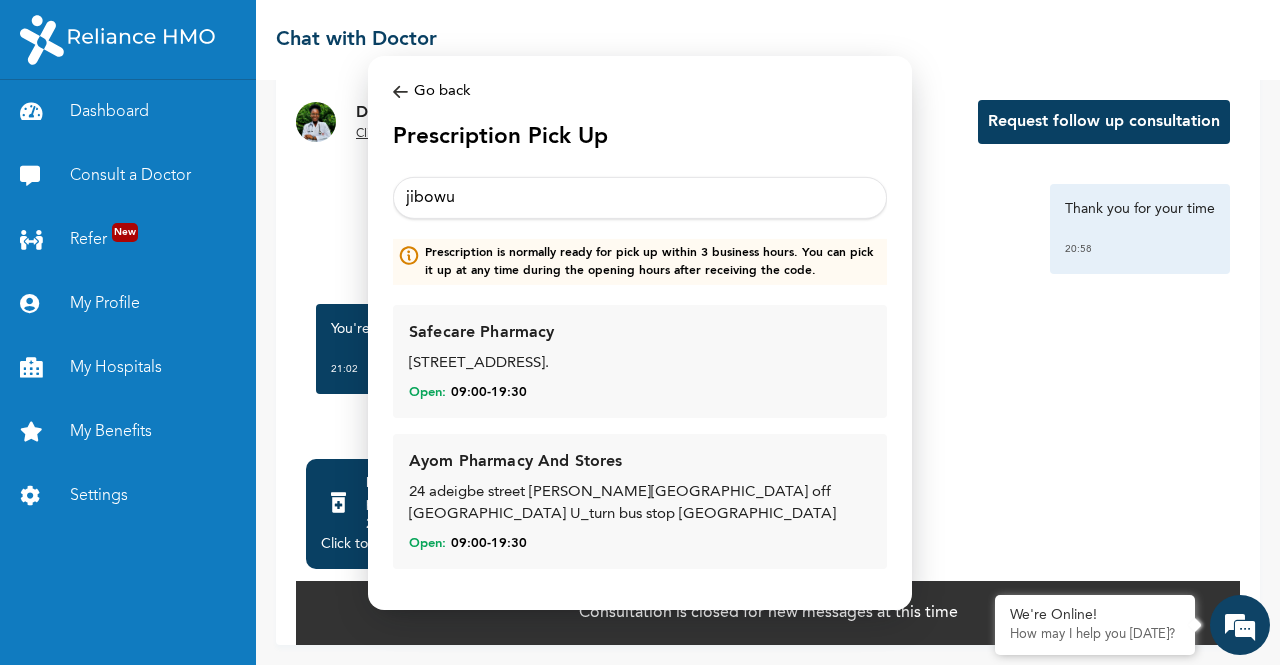 type on "jibowu" 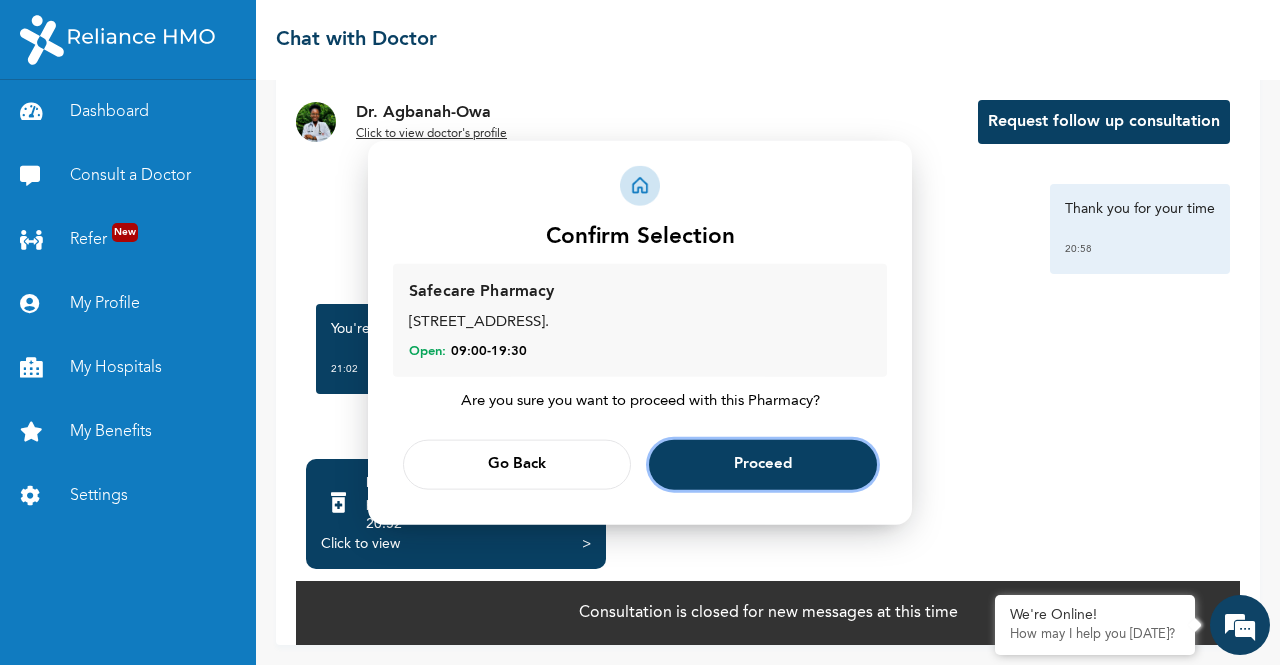 click on "Proceed" at bounding box center [763, 465] 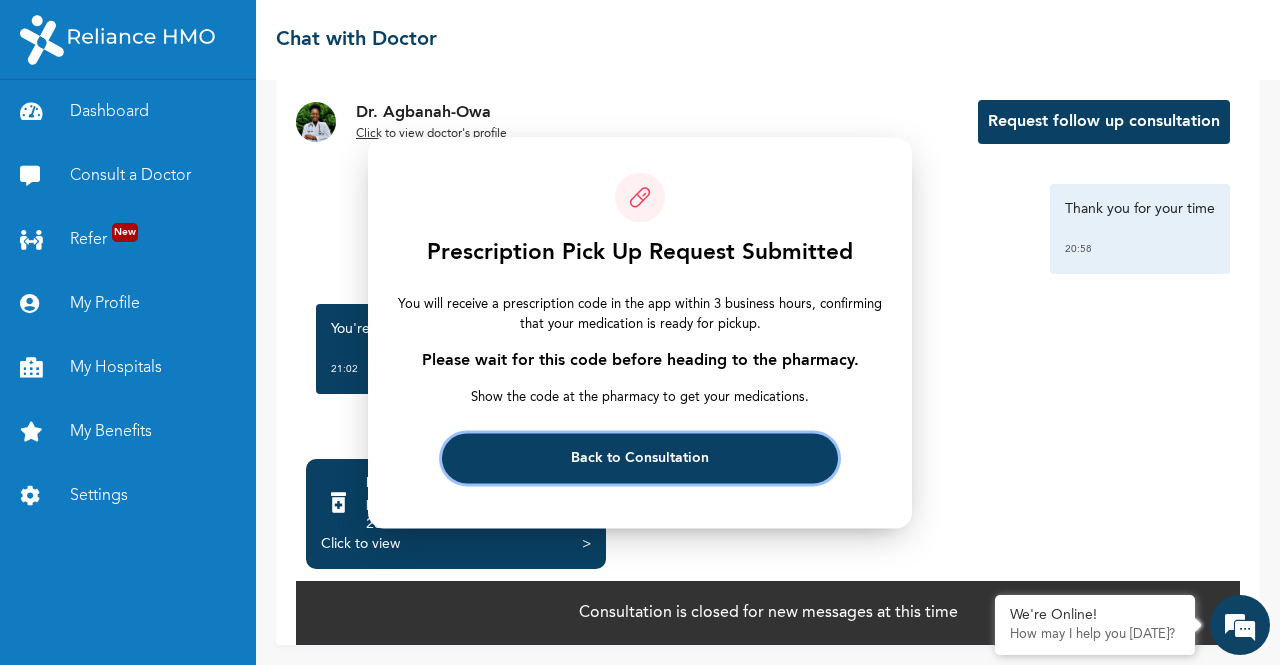 click on "Back to Consultation" at bounding box center [640, 458] 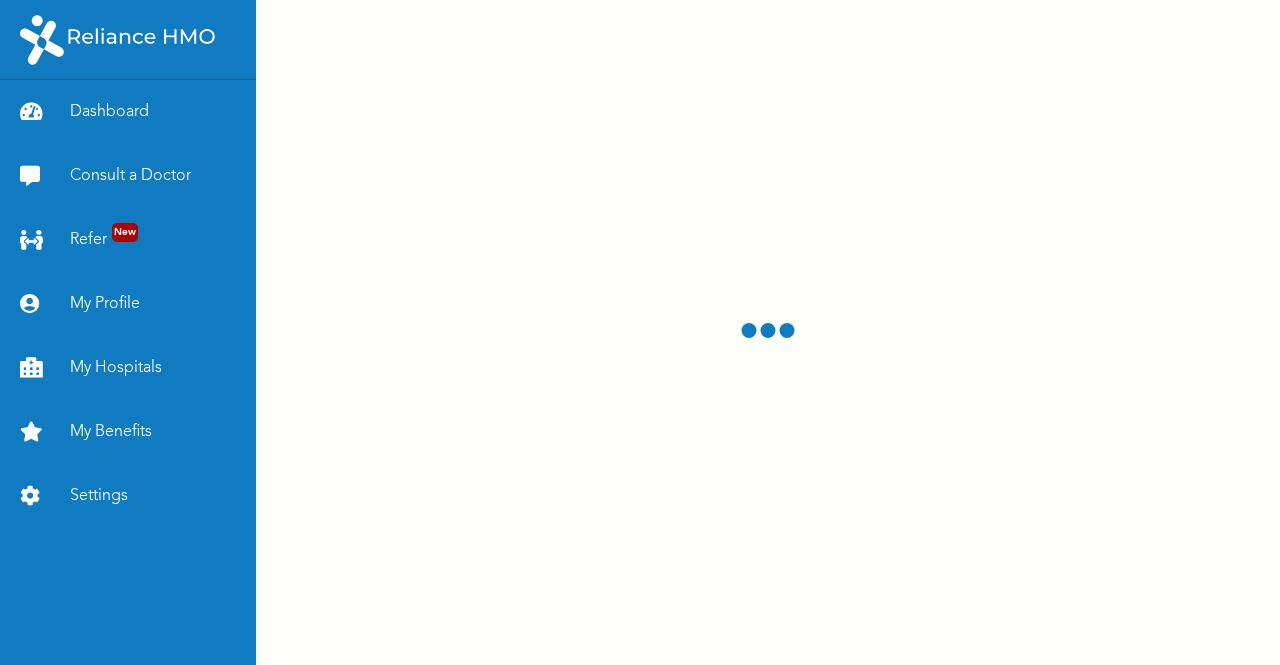 scroll, scrollTop: 0, scrollLeft: 0, axis: both 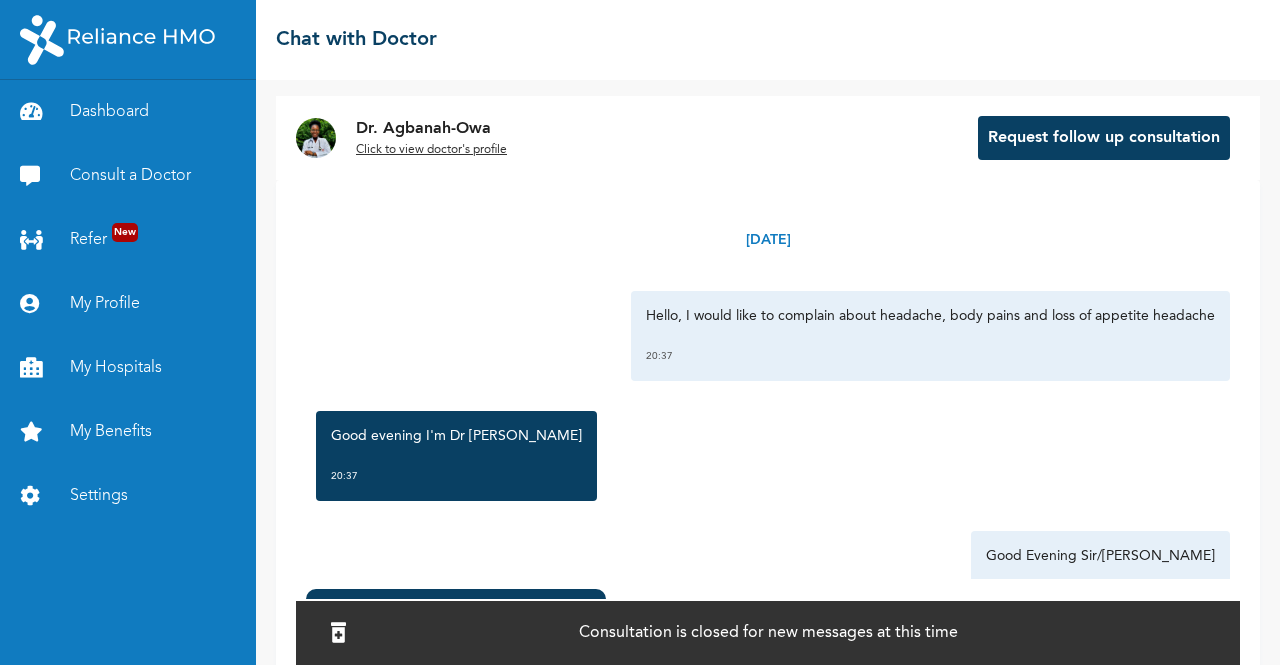 click on "Click to view doctor's profile" at bounding box center [431, 150] 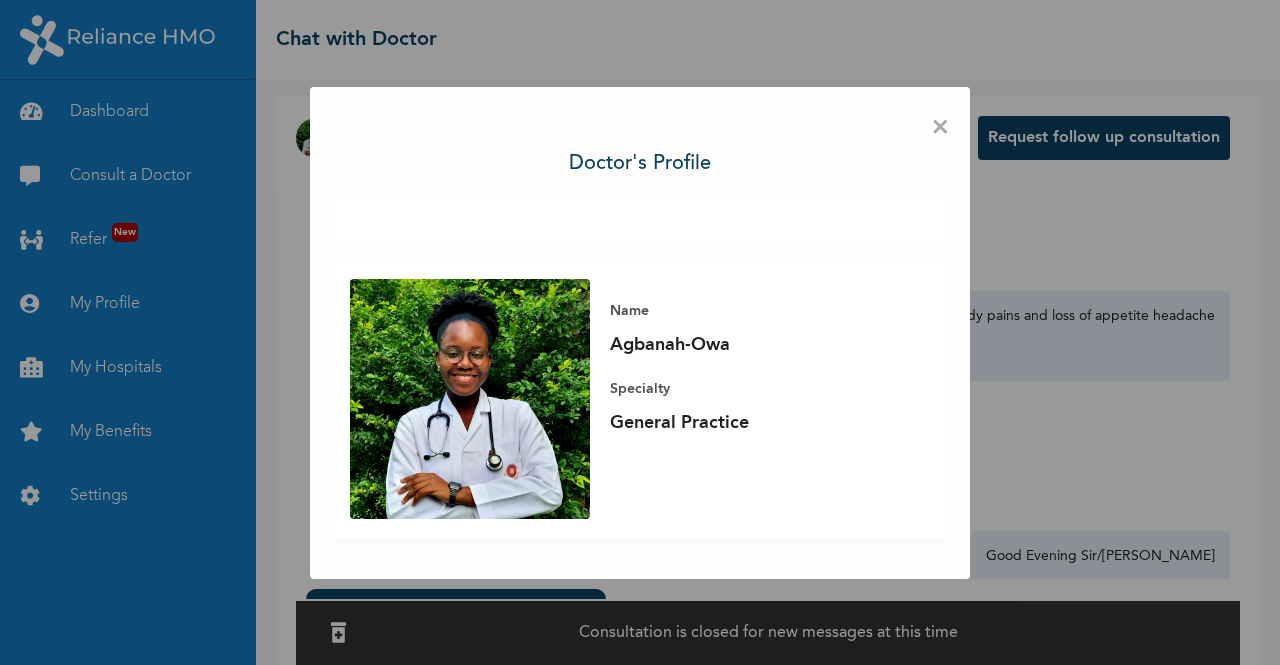 click on "×" at bounding box center [940, 128] 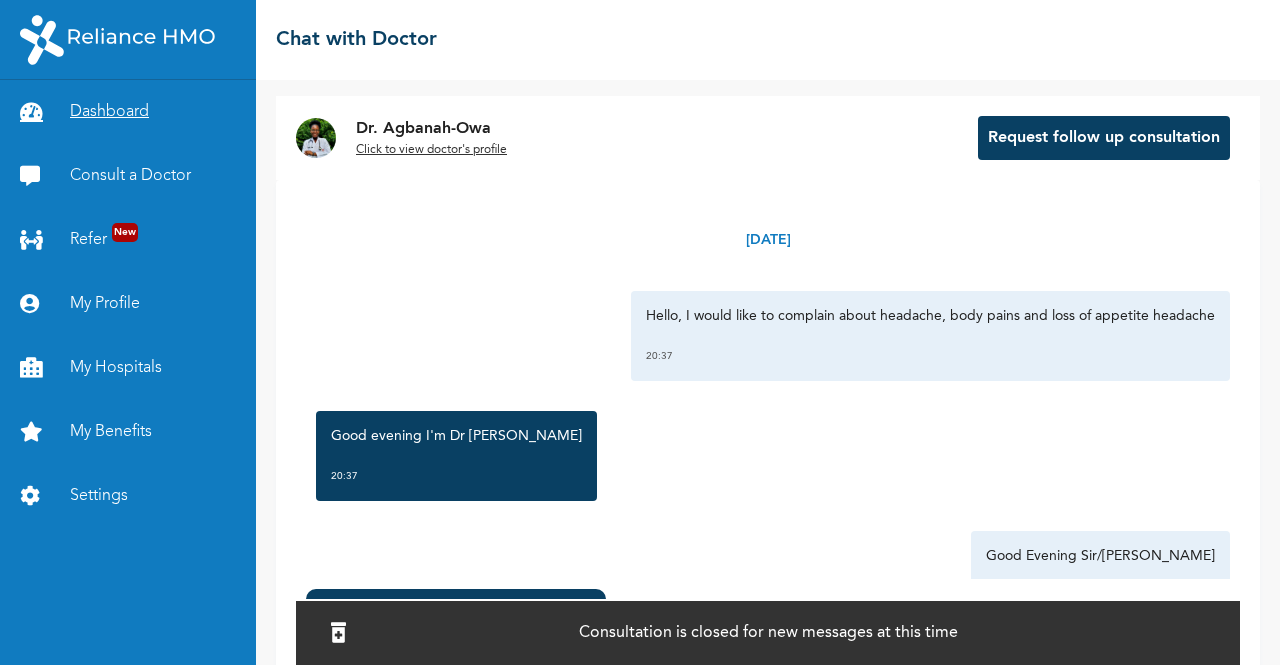 click on "Dashboard" at bounding box center (128, 112) 